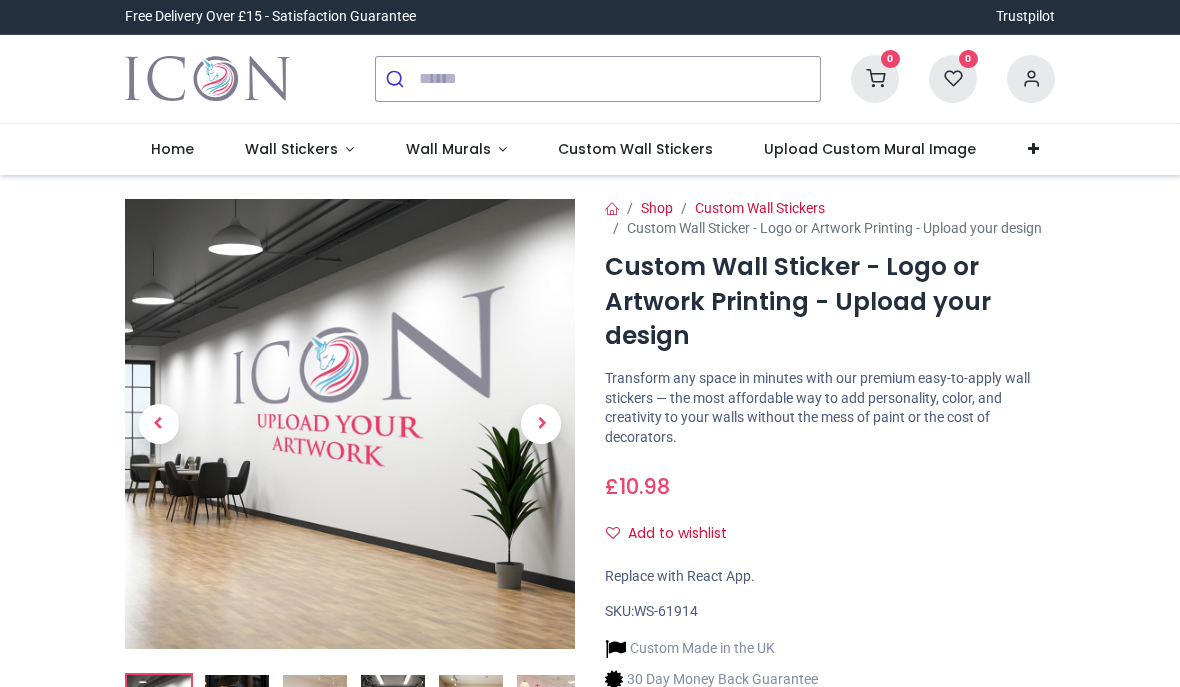scroll, scrollTop: 0, scrollLeft: 0, axis: both 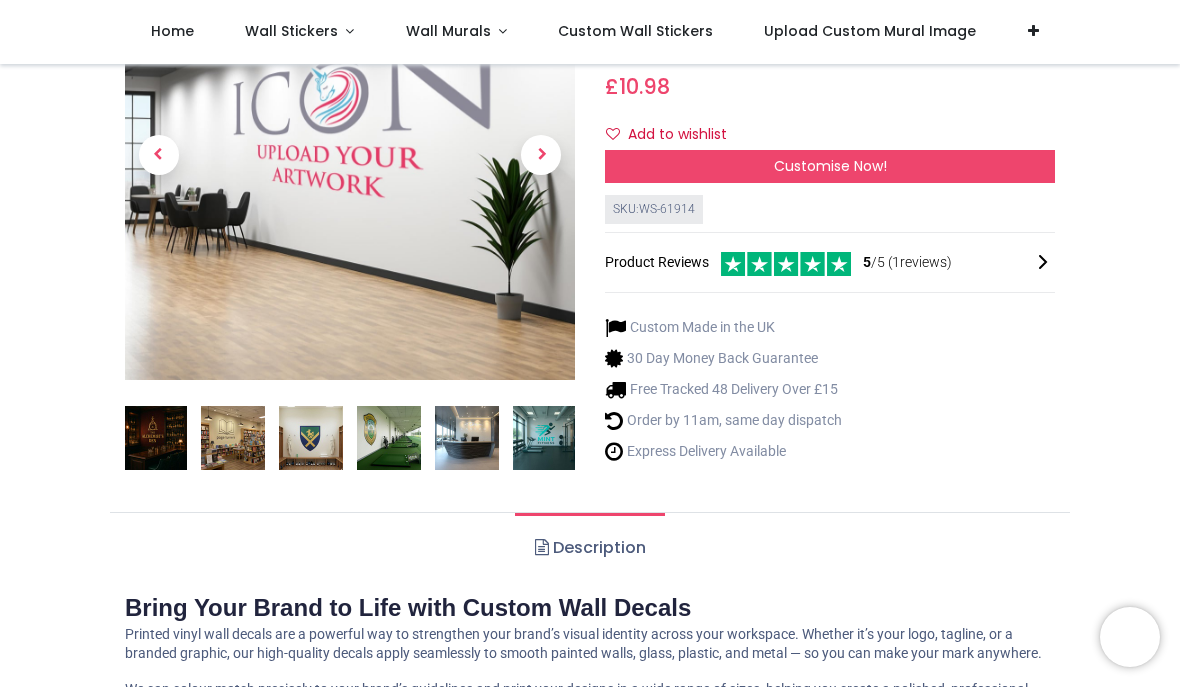 click on "Customise Now!" at bounding box center (830, 166) 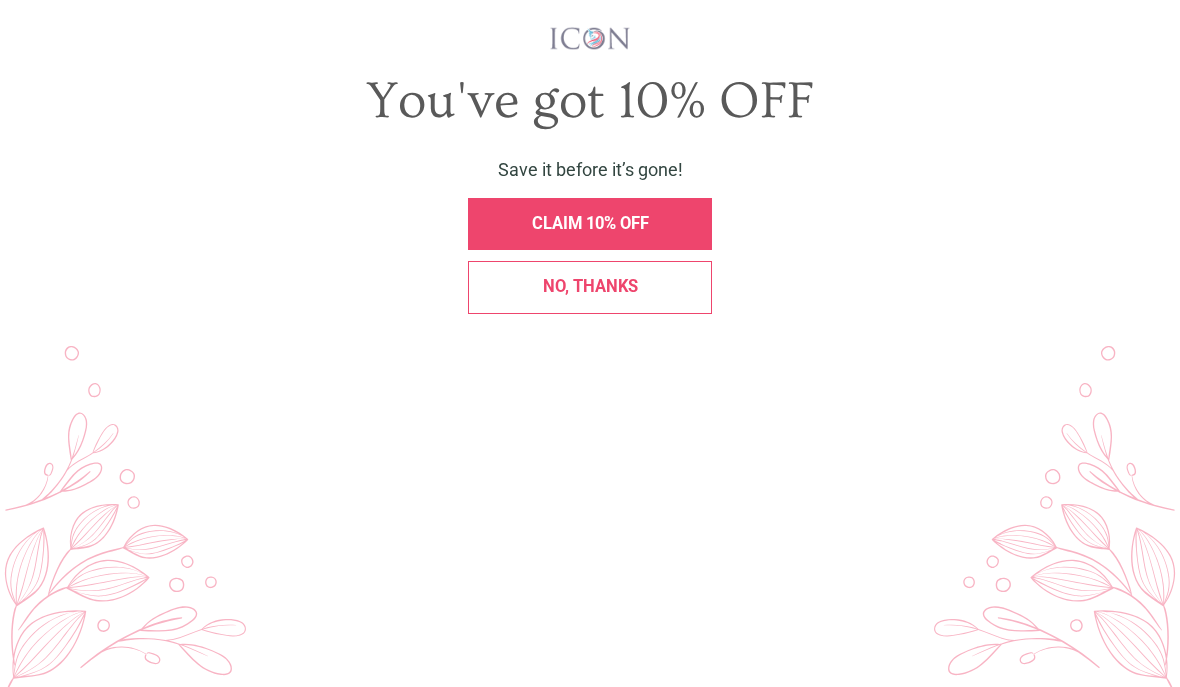 scroll, scrollTop: 0, scrollLeft: 0, axis: both 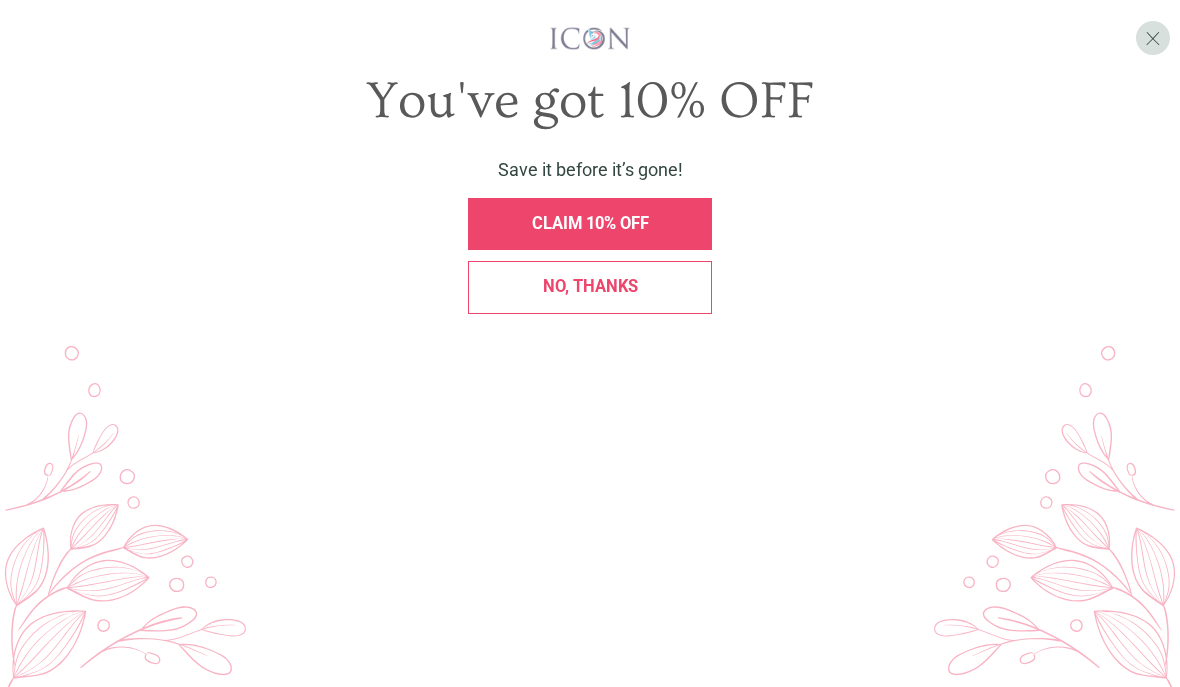 click on "CLAIM 10% OFF" at bounding box center [590, 224] 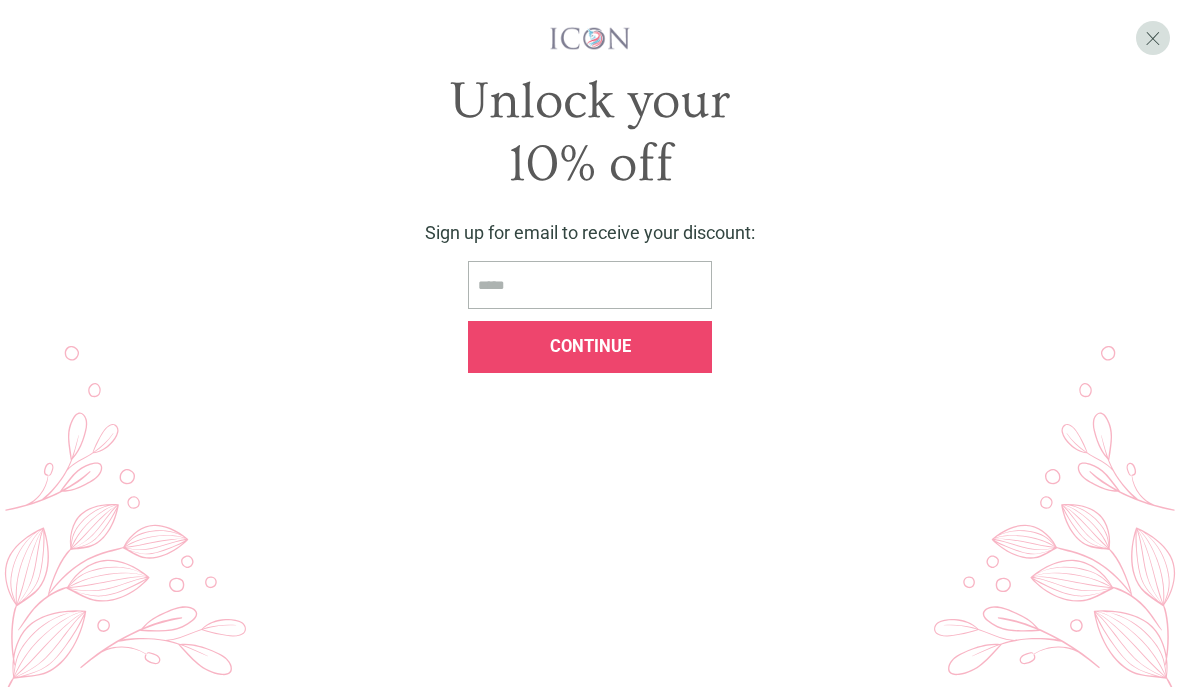 click at bounding box center [590, 285] 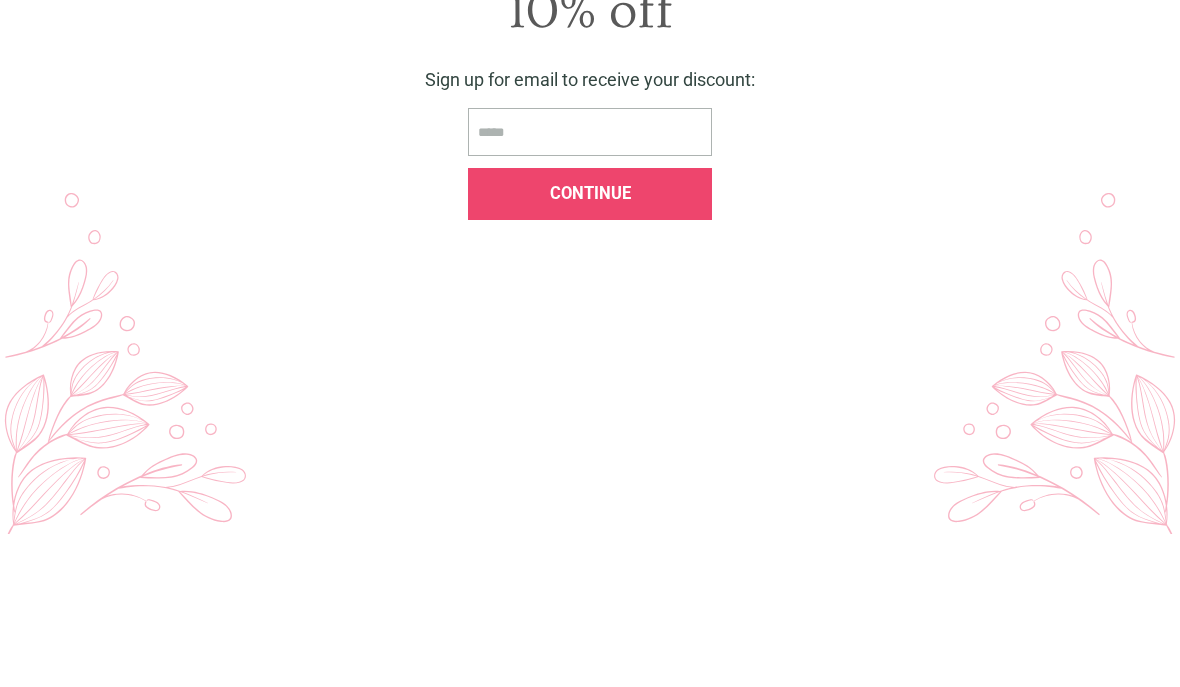 type on "**********" 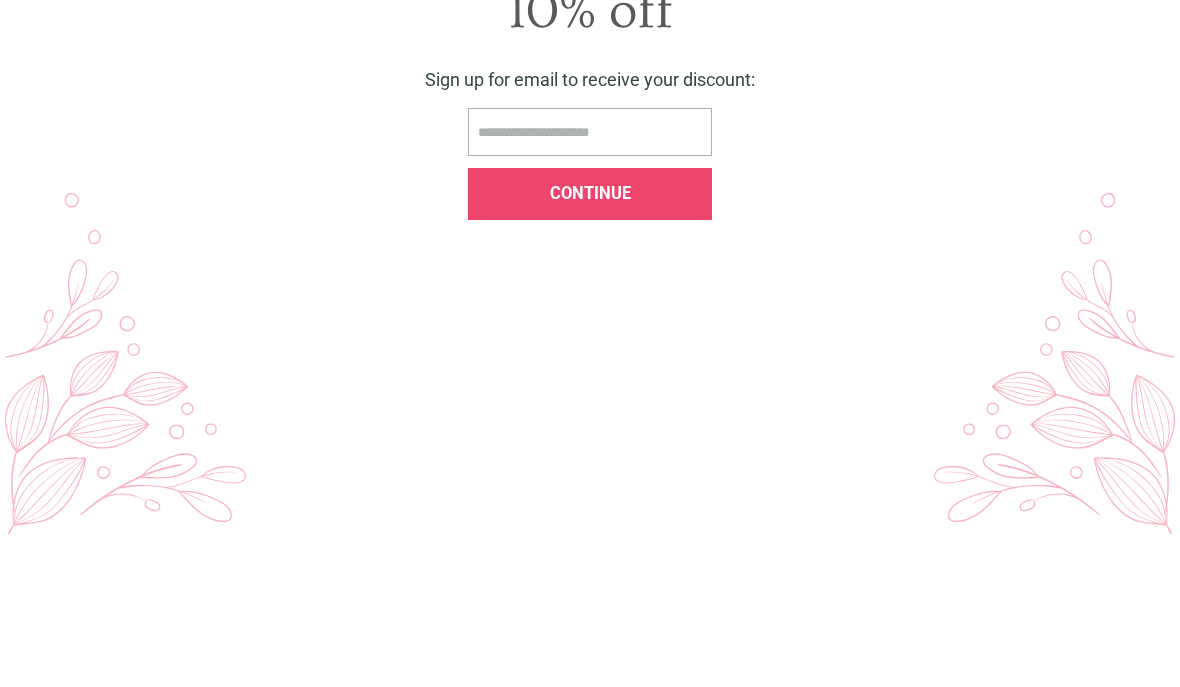 scroll, scrollTop: 153, scrollLeft: 0, axis: vertical 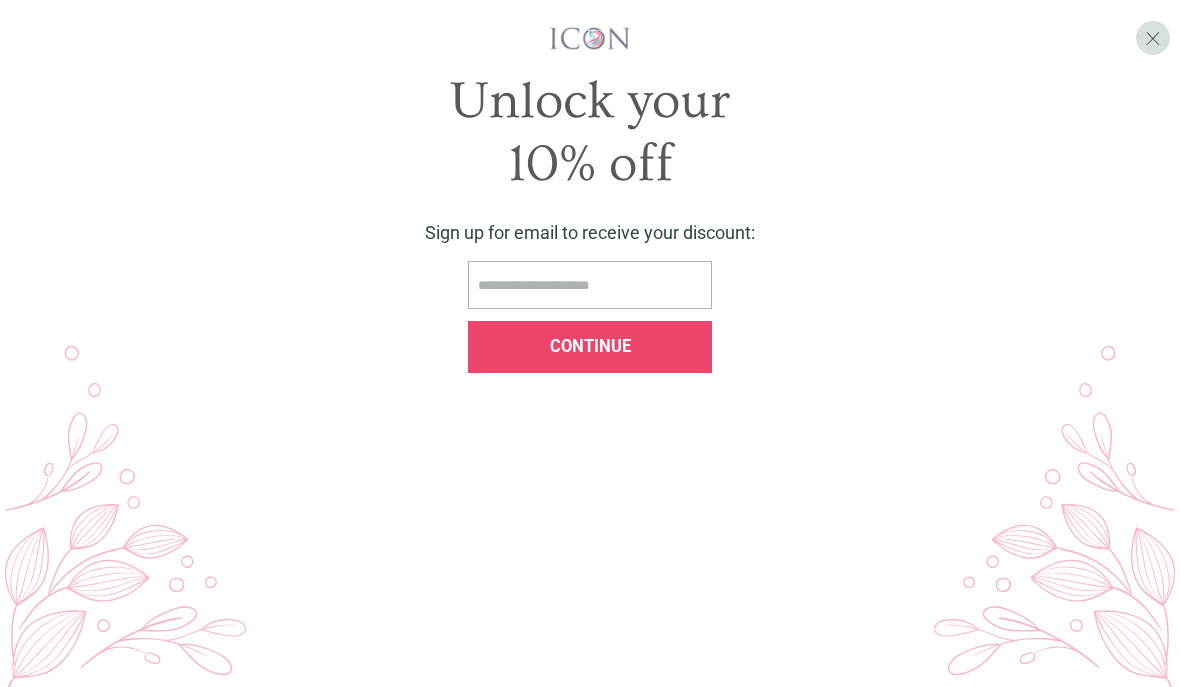 click on "Continue" at bounding box center (590, 346) 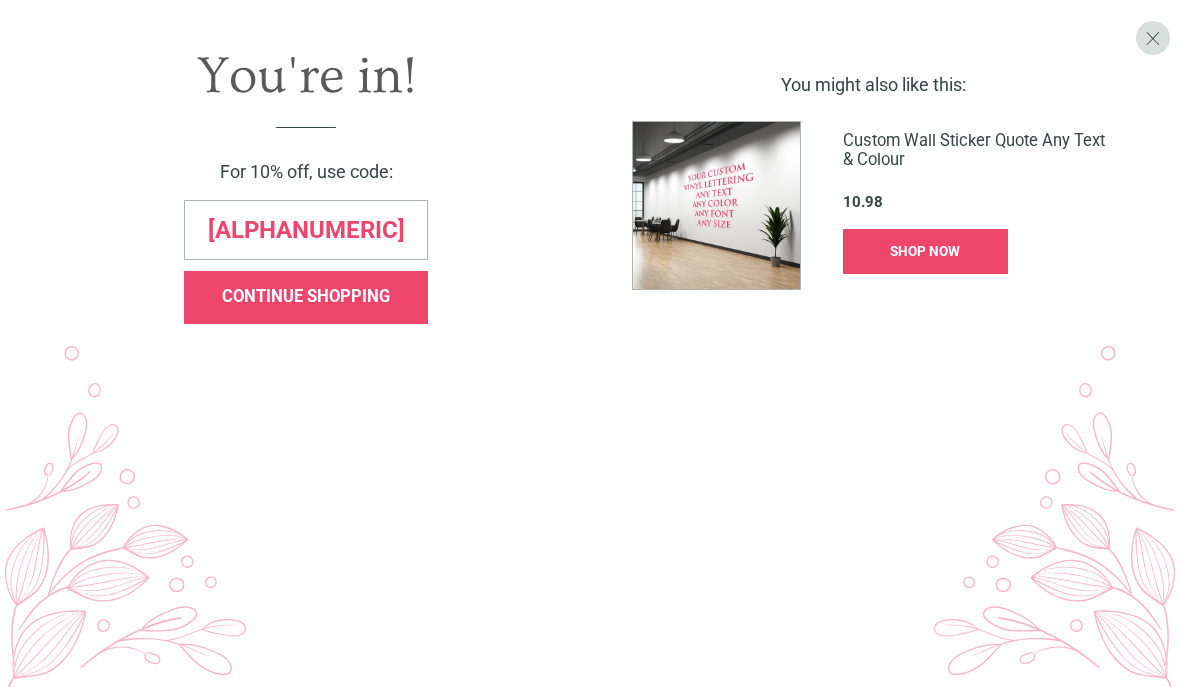copy on "0442-12f4-4ace" 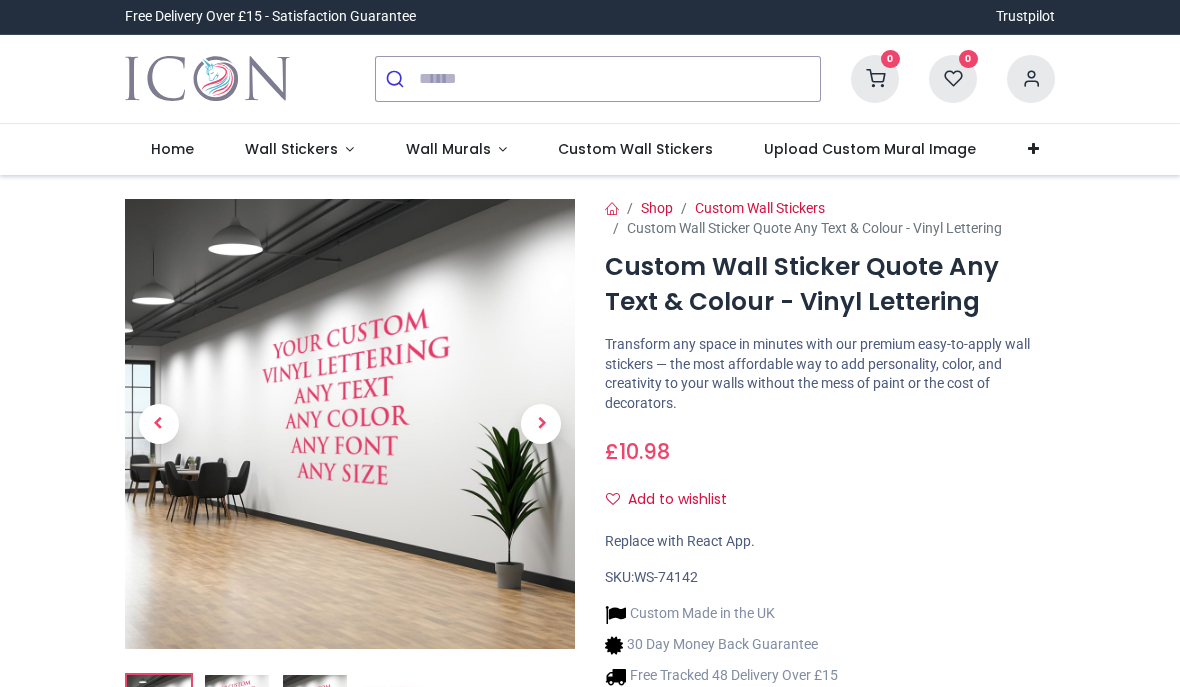 scroll, scrollTop: 0, scrollLeft: 0, axis: both 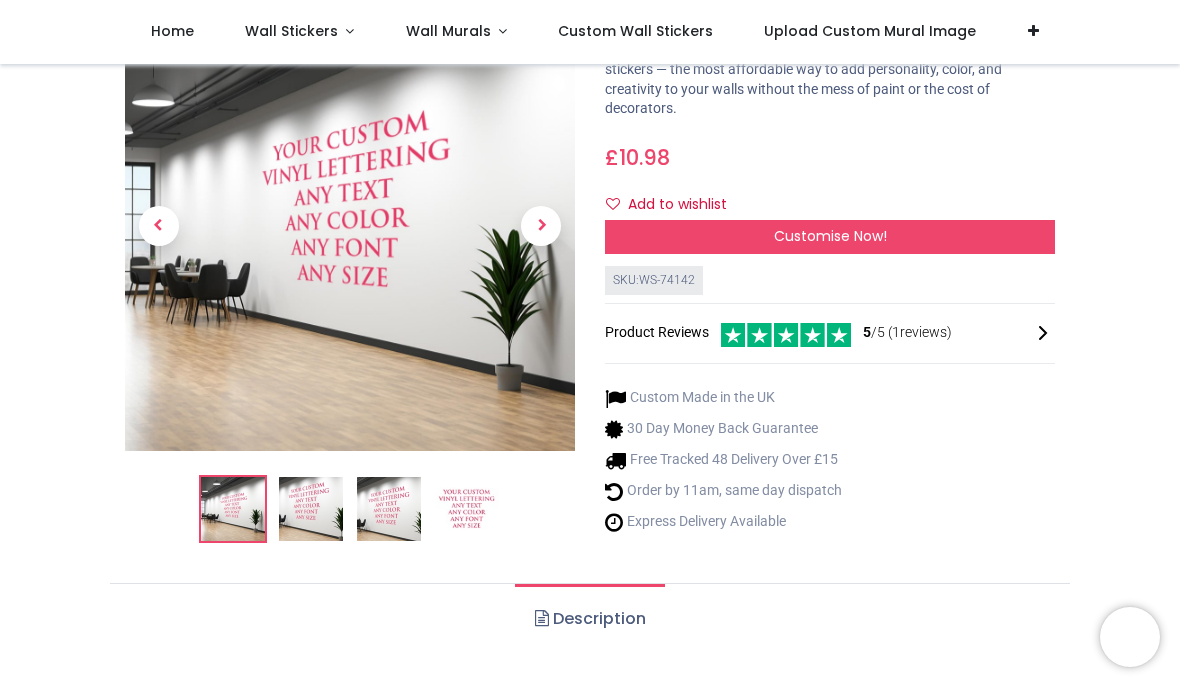 click on "Customise Now!" at bounding box center (830, 236) 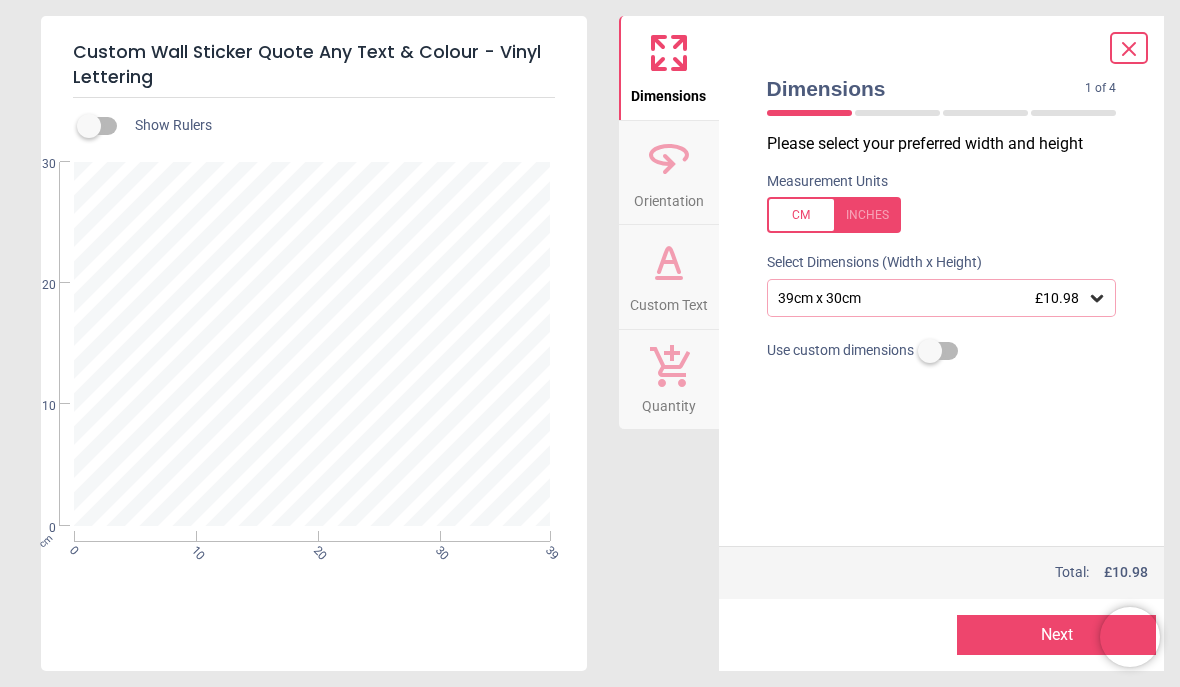 click 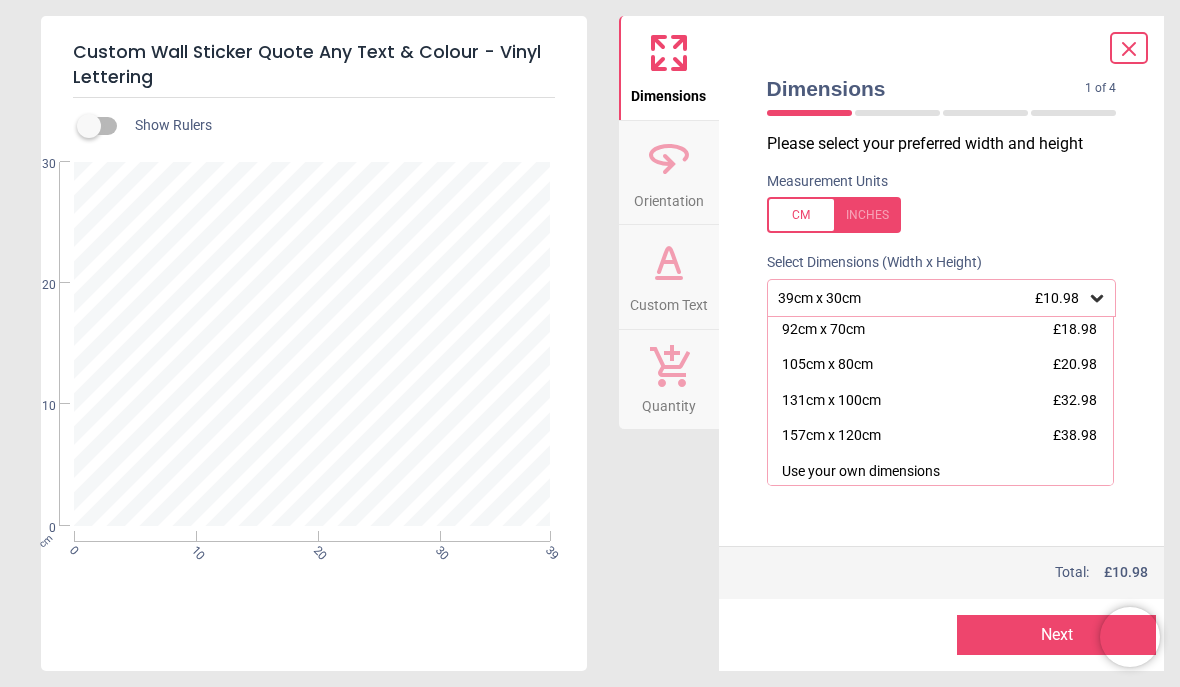 scroll, scrollTop: 147, scrollLeft: 0, axis: vertical 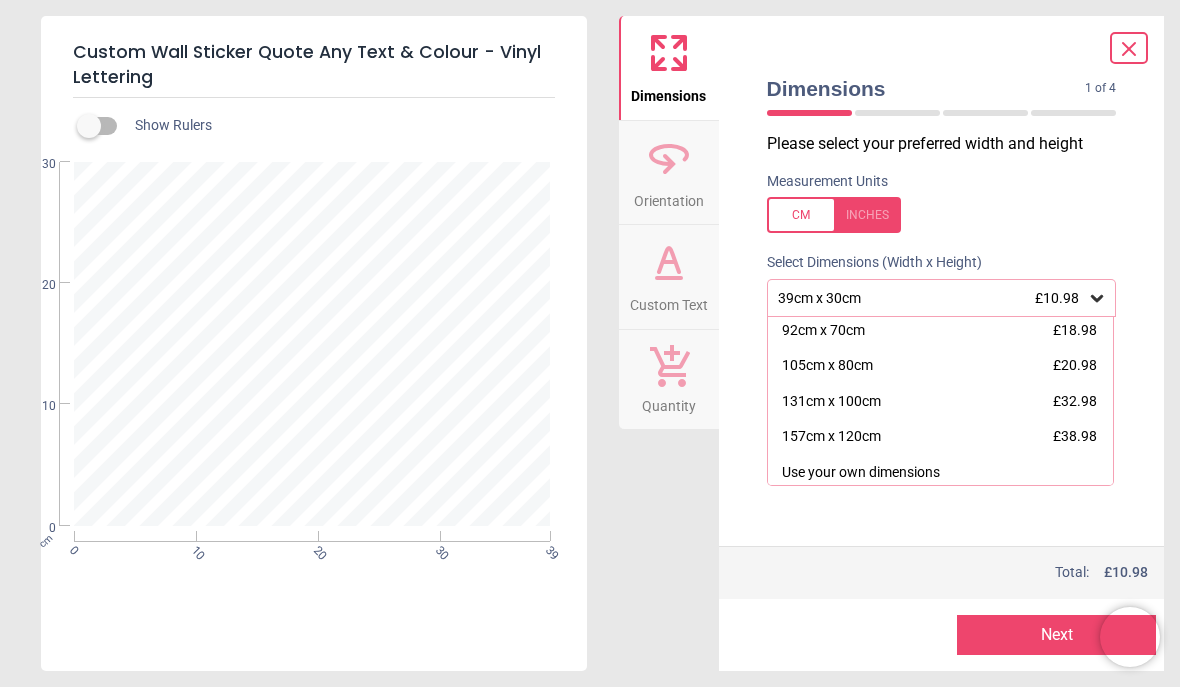 click on "Use your own dimensions" at bounding box center [941, 473] 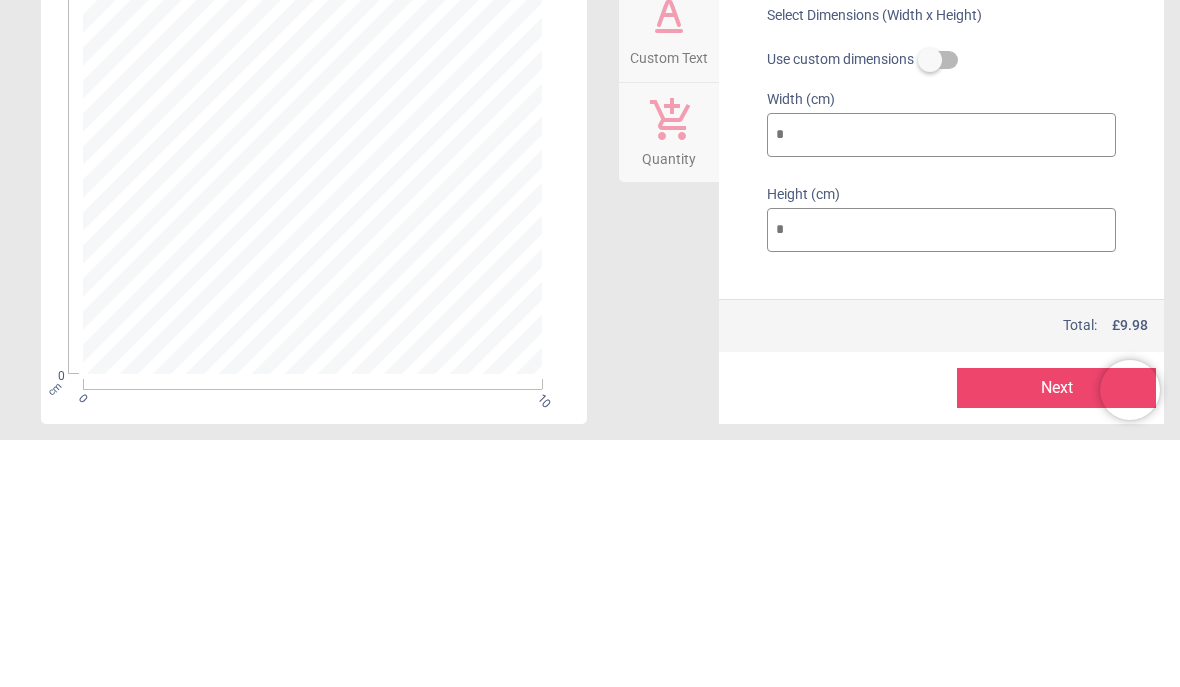 type on "*" 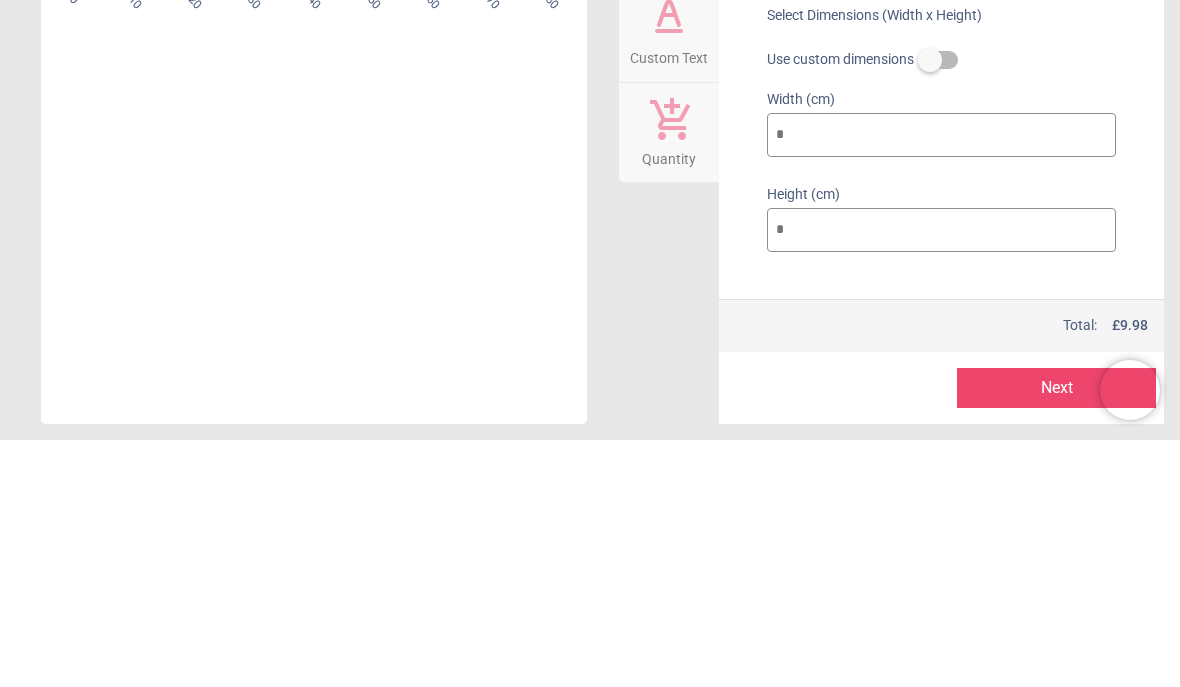type on "**" 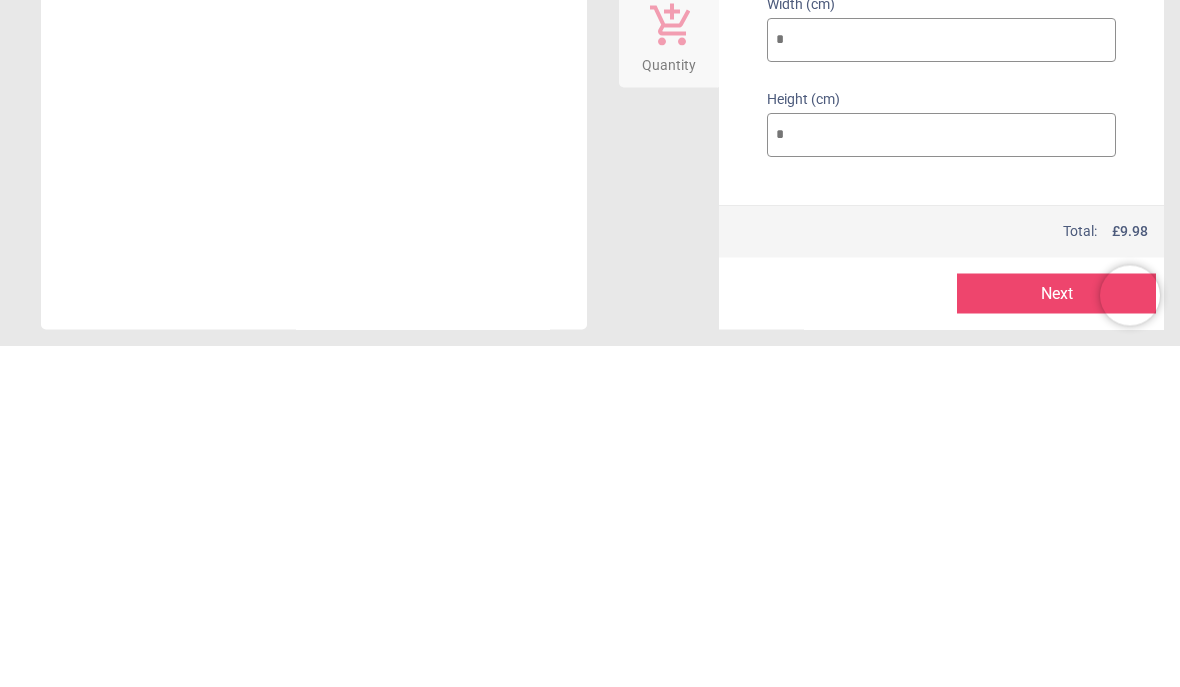 type on "*" 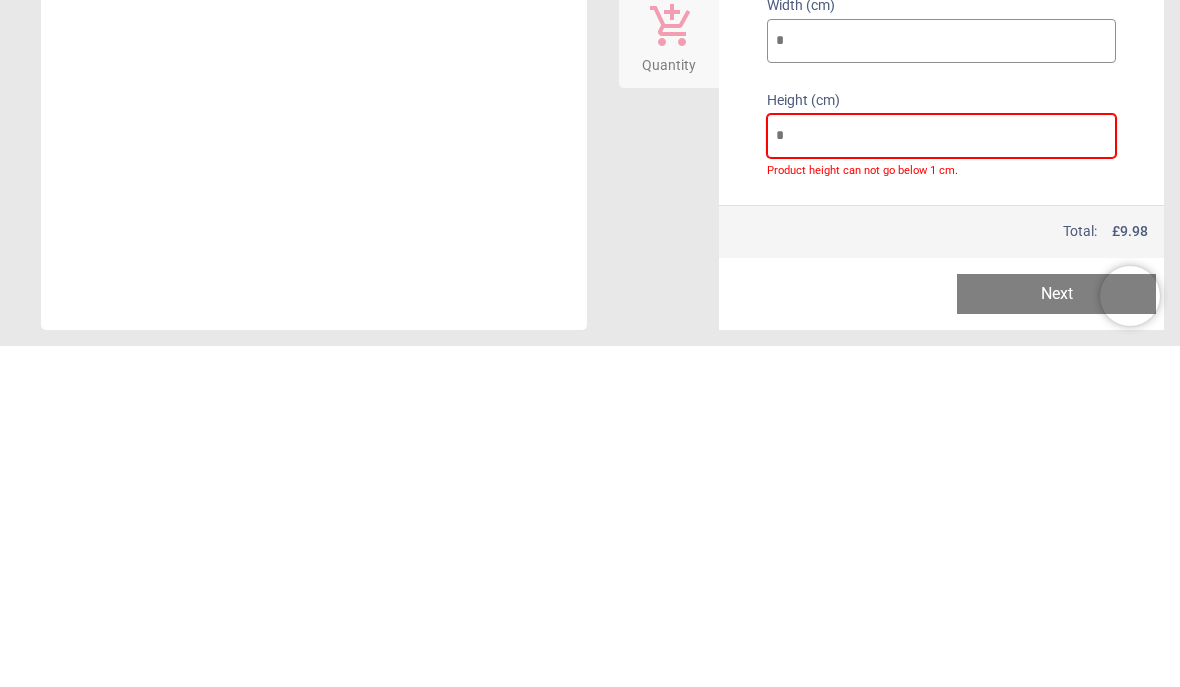 type on "**" 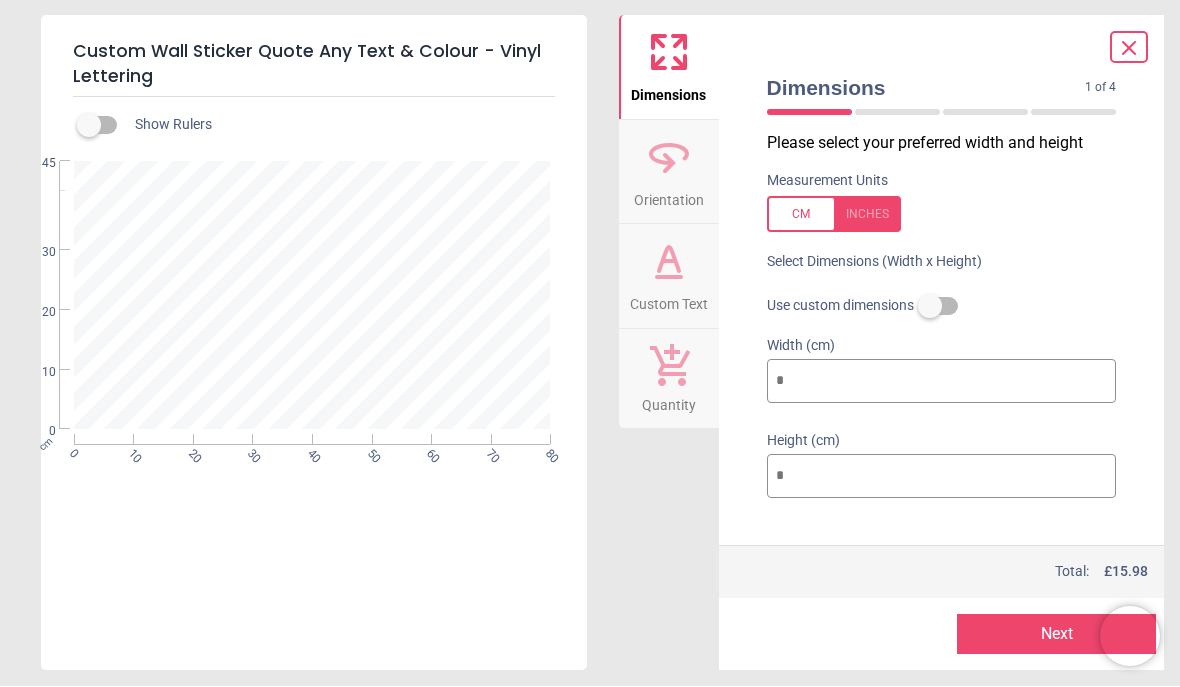 click on "Next" at bounding box center (1056, 635) 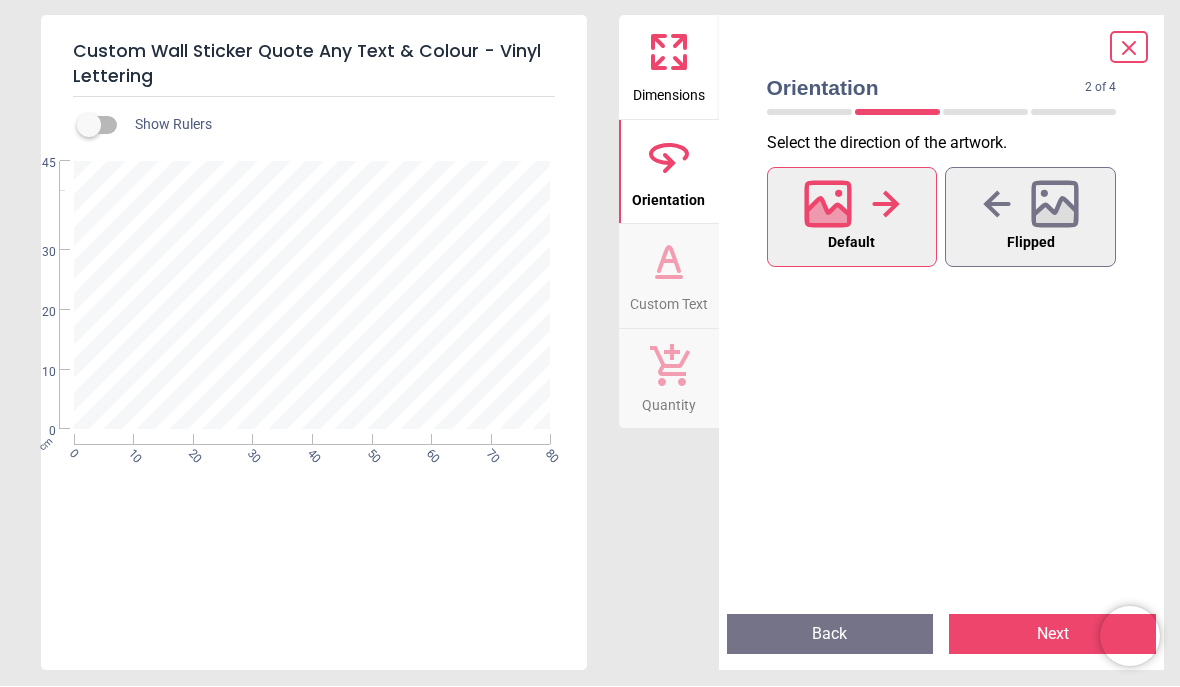 click on "Next" at bounding box center (1052, 635) 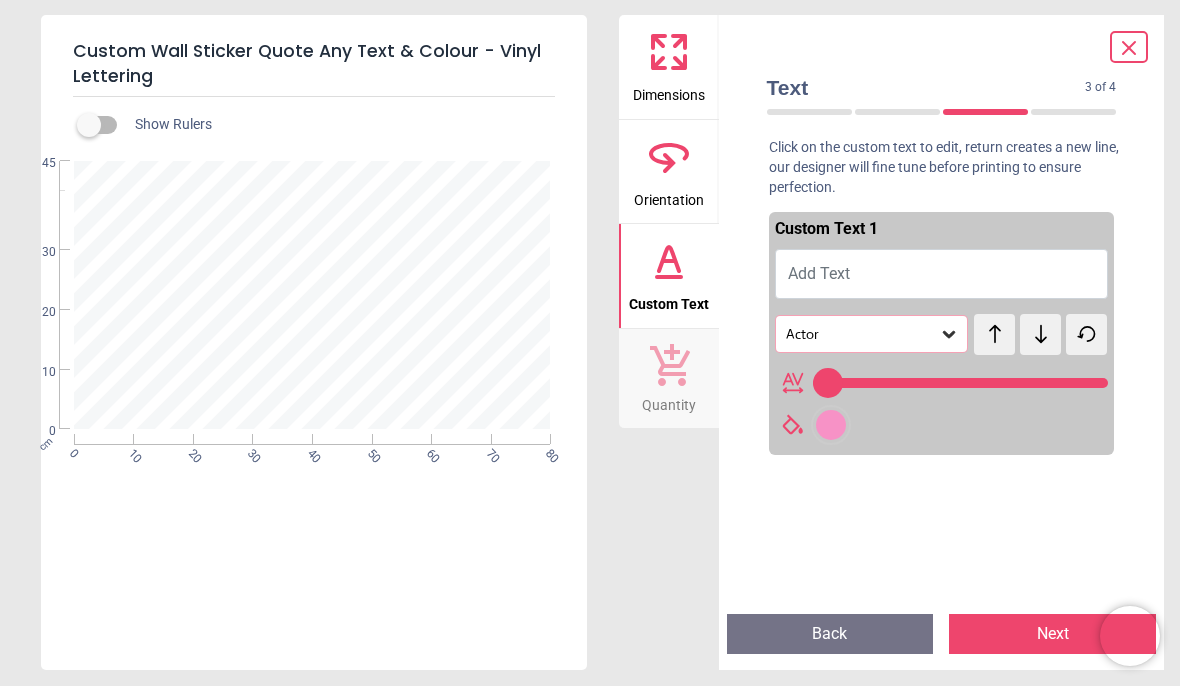 type on "**" 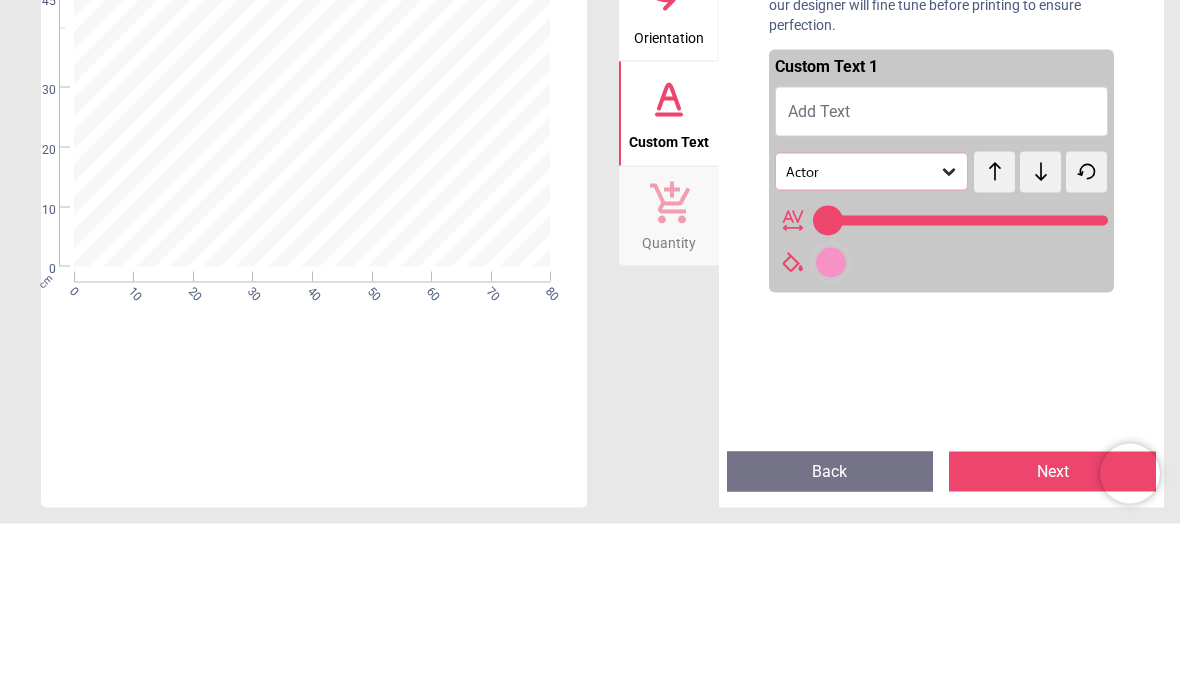 click on "Add Text" at bounding box center [942, 275] 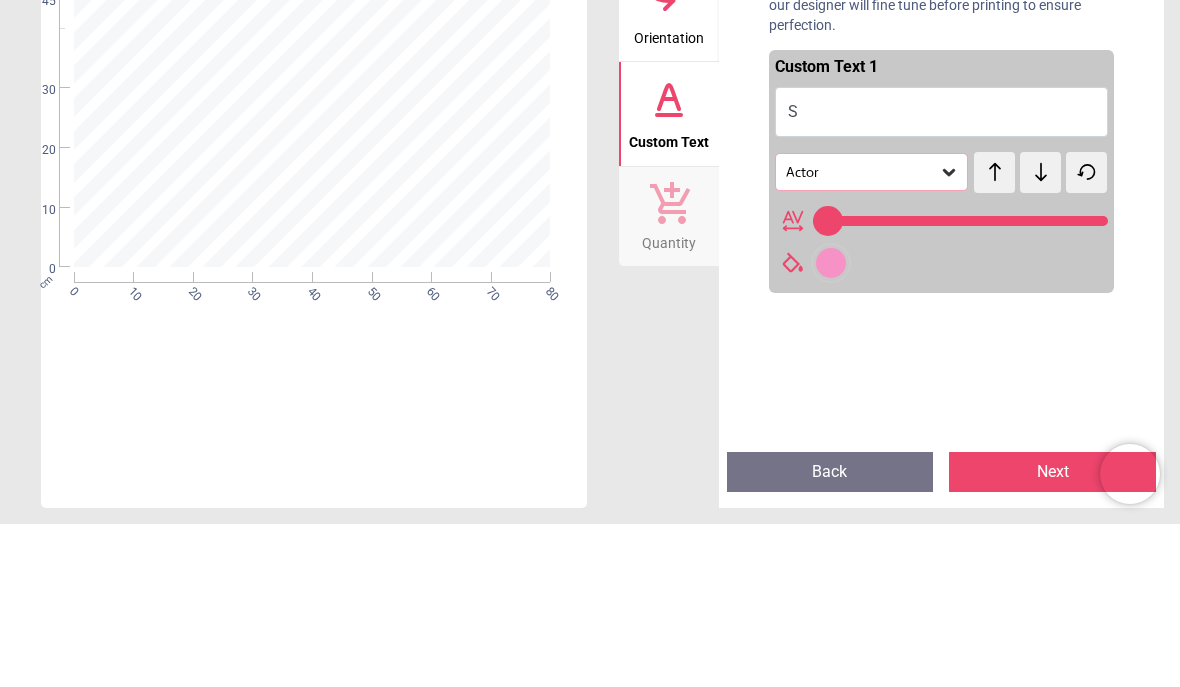 type on "**" 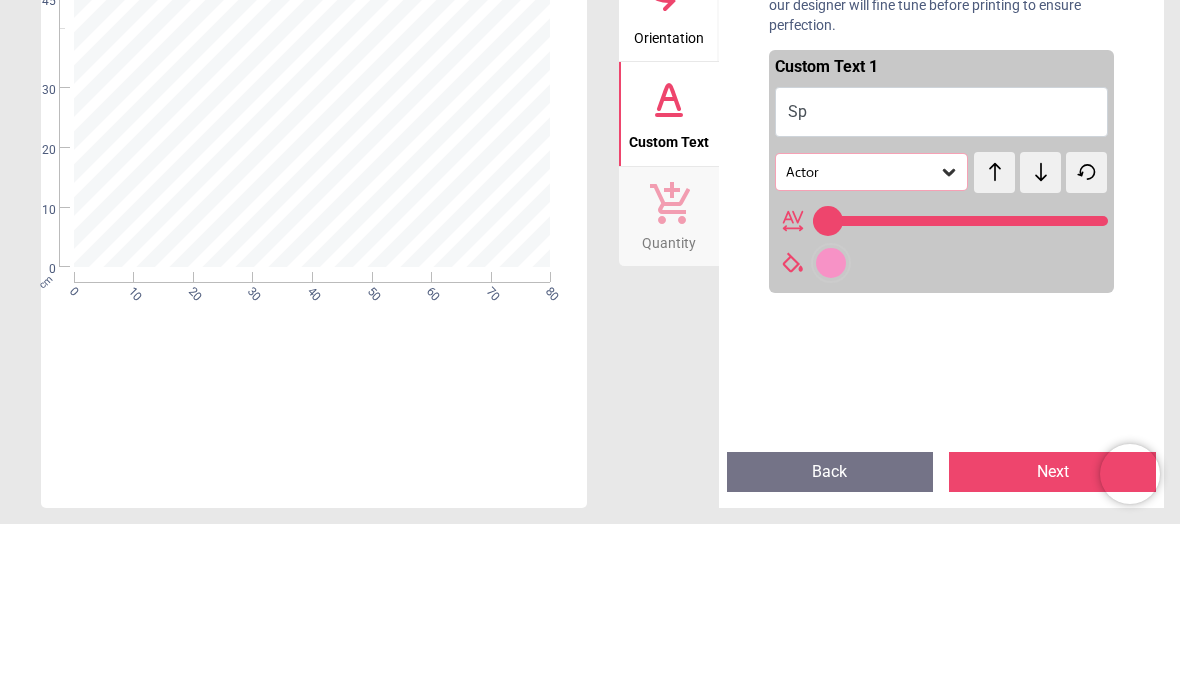 type on "***" 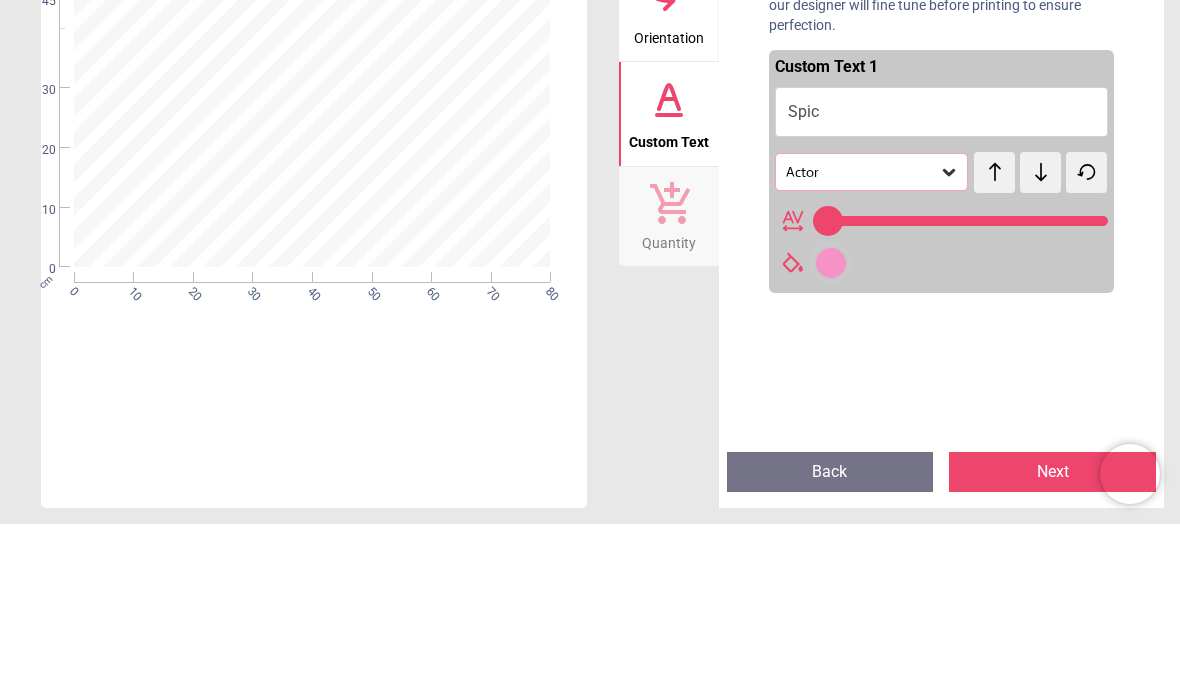 type on "*****" 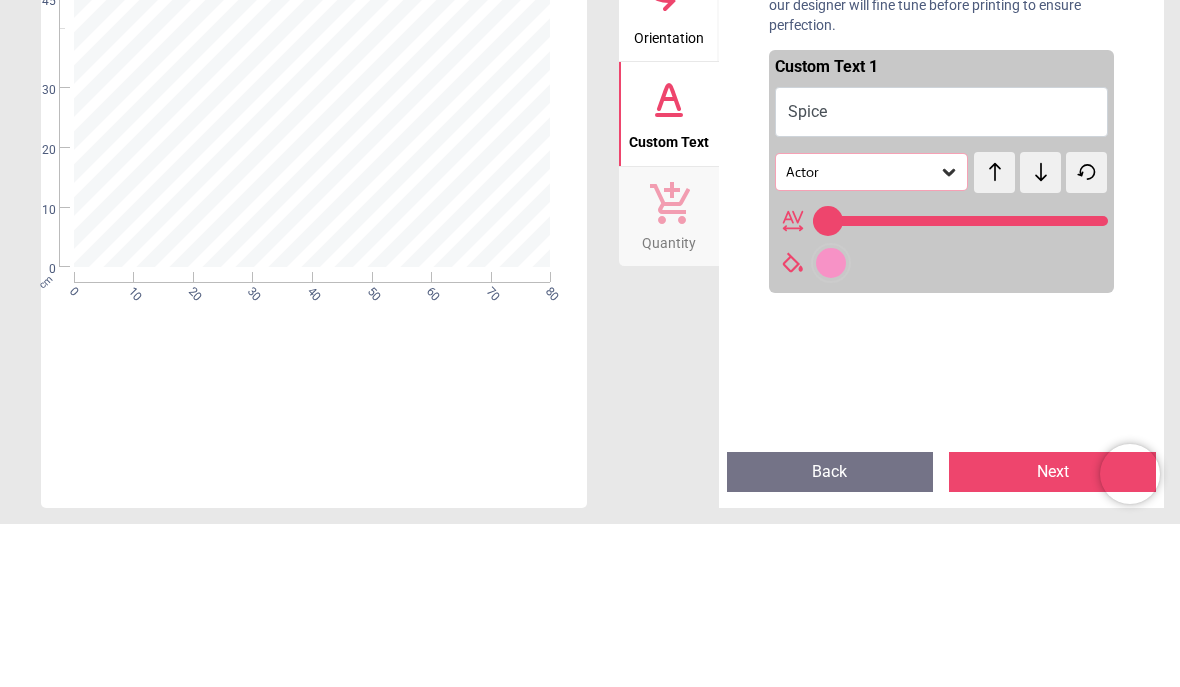 type on "*****" 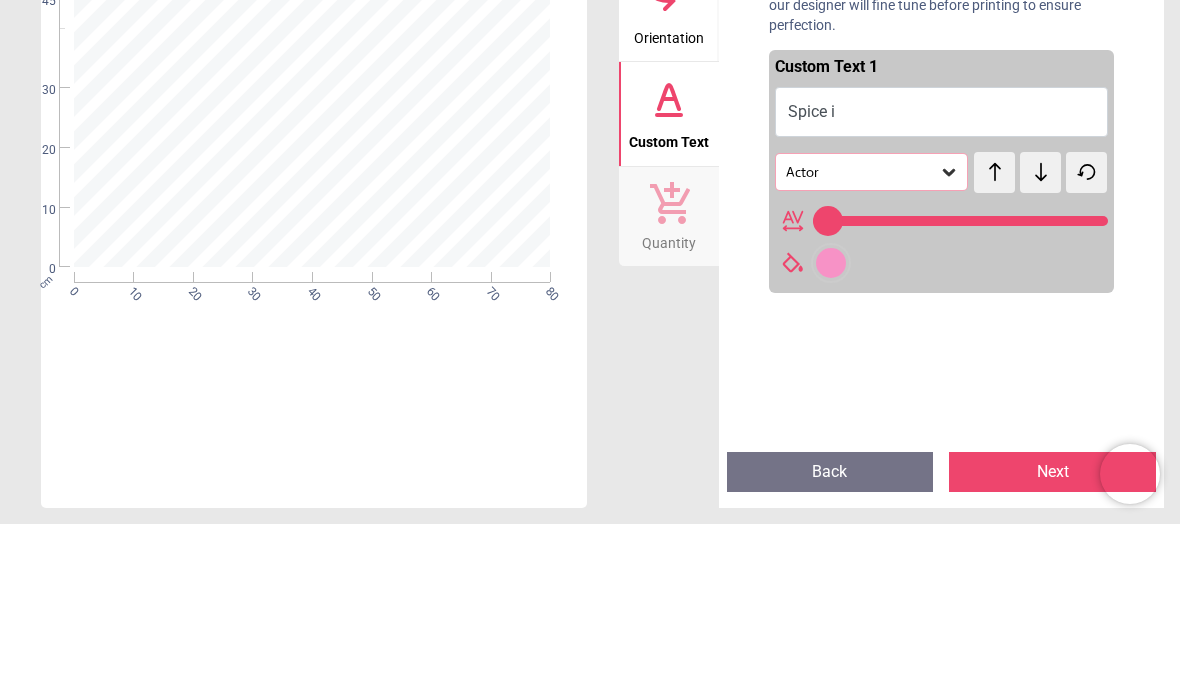 type on "********" 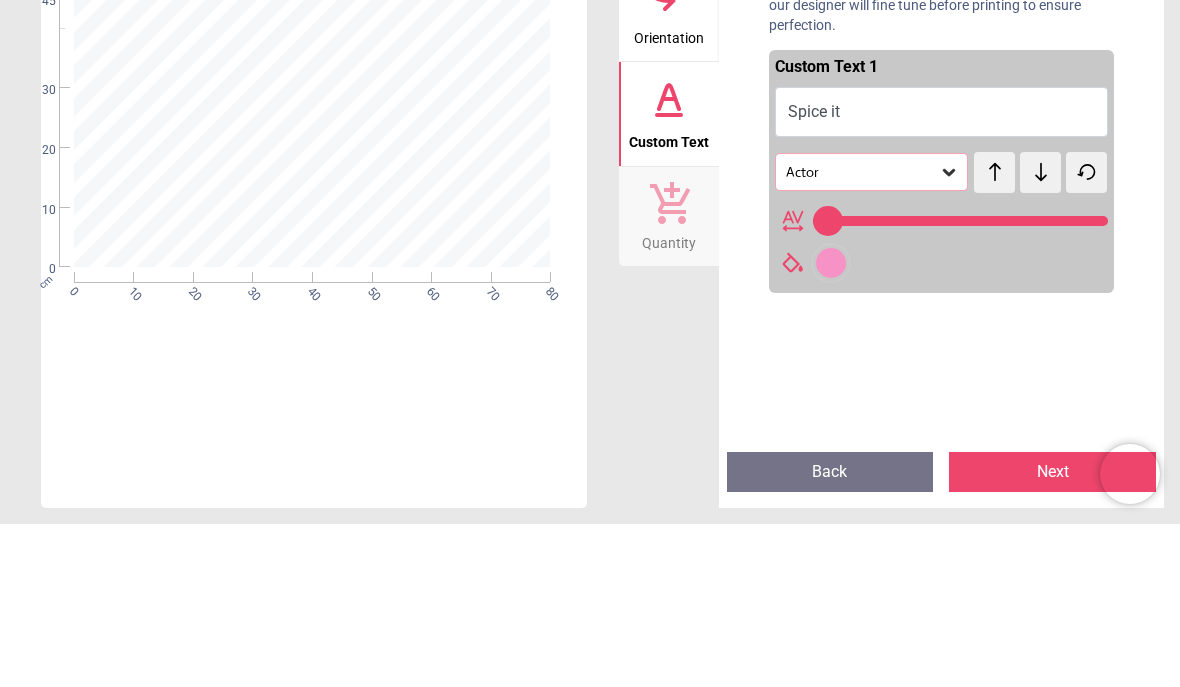 scroll, scrollTop: 0, scrollLeft: 0, axis: both 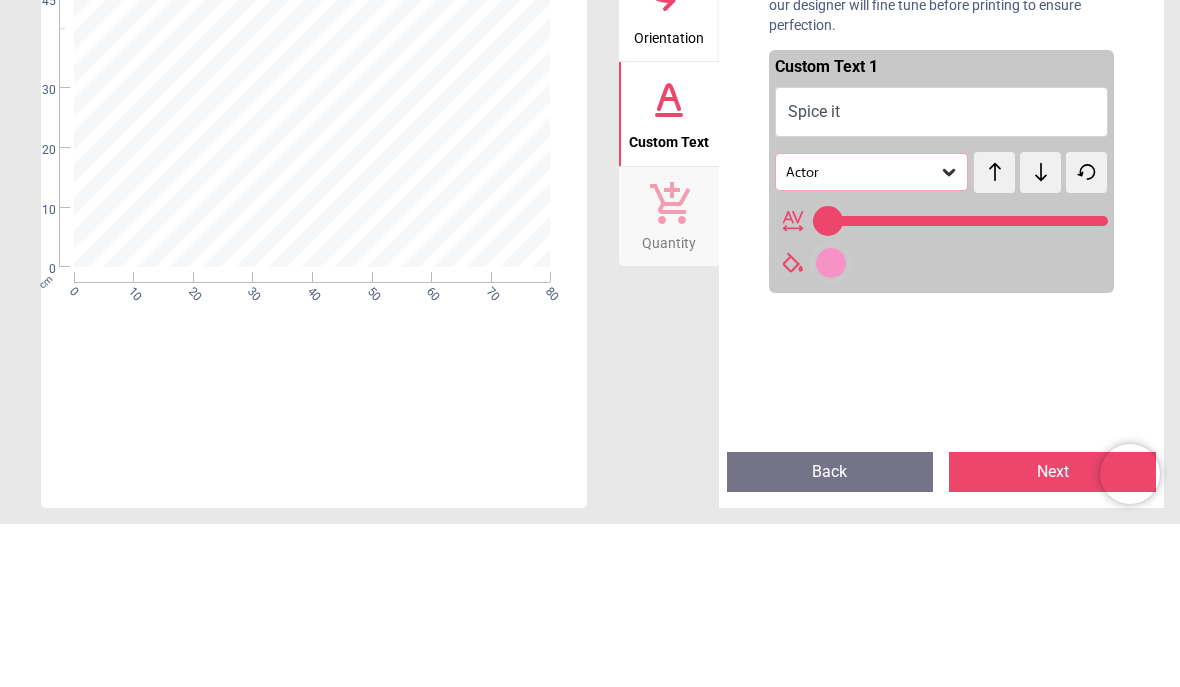 type on "**********" 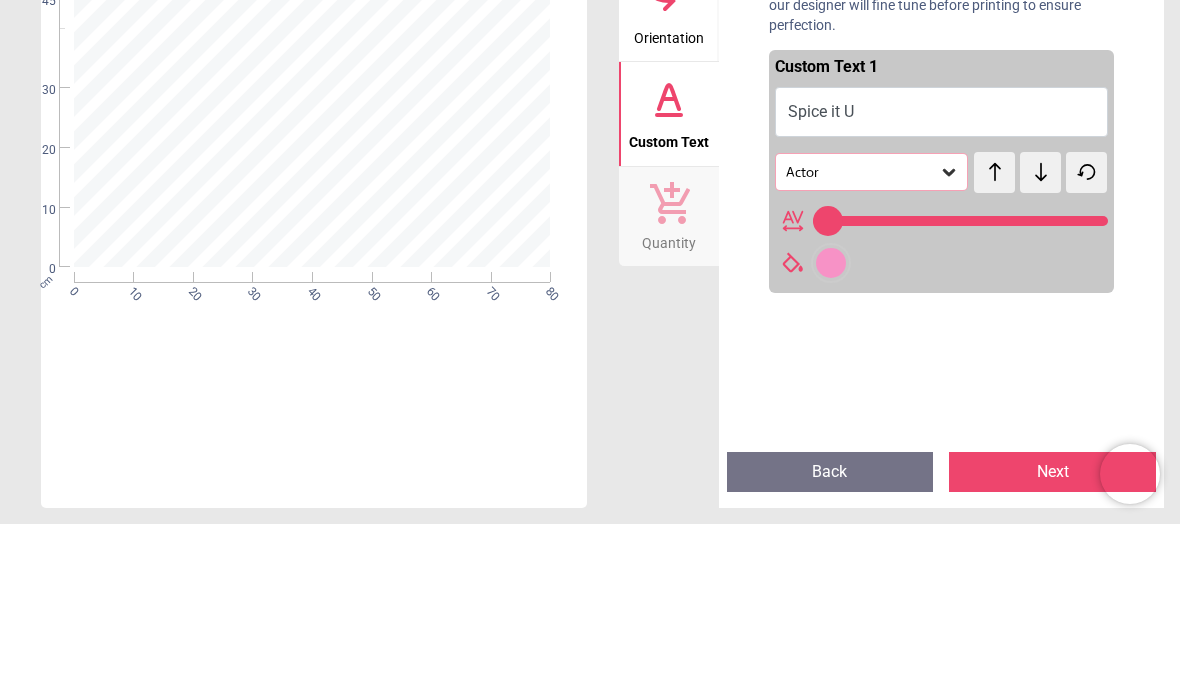 type on "**********" 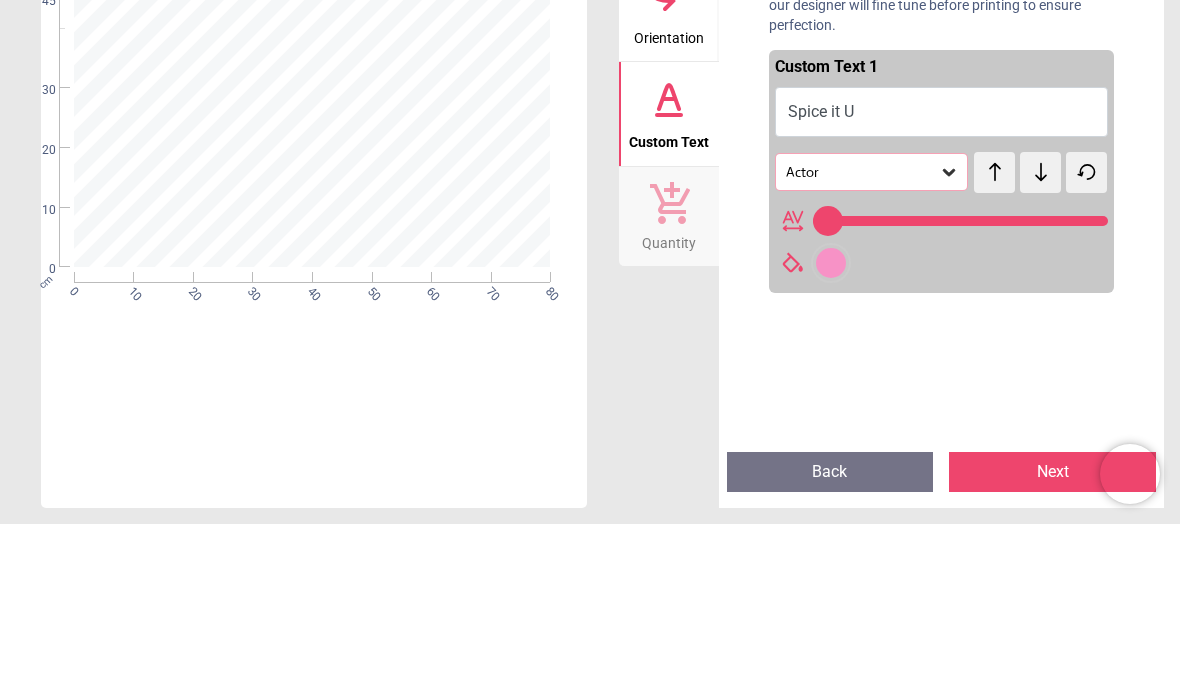 scroll, scrollTop: 0, scrollLeft: 0, axis: both 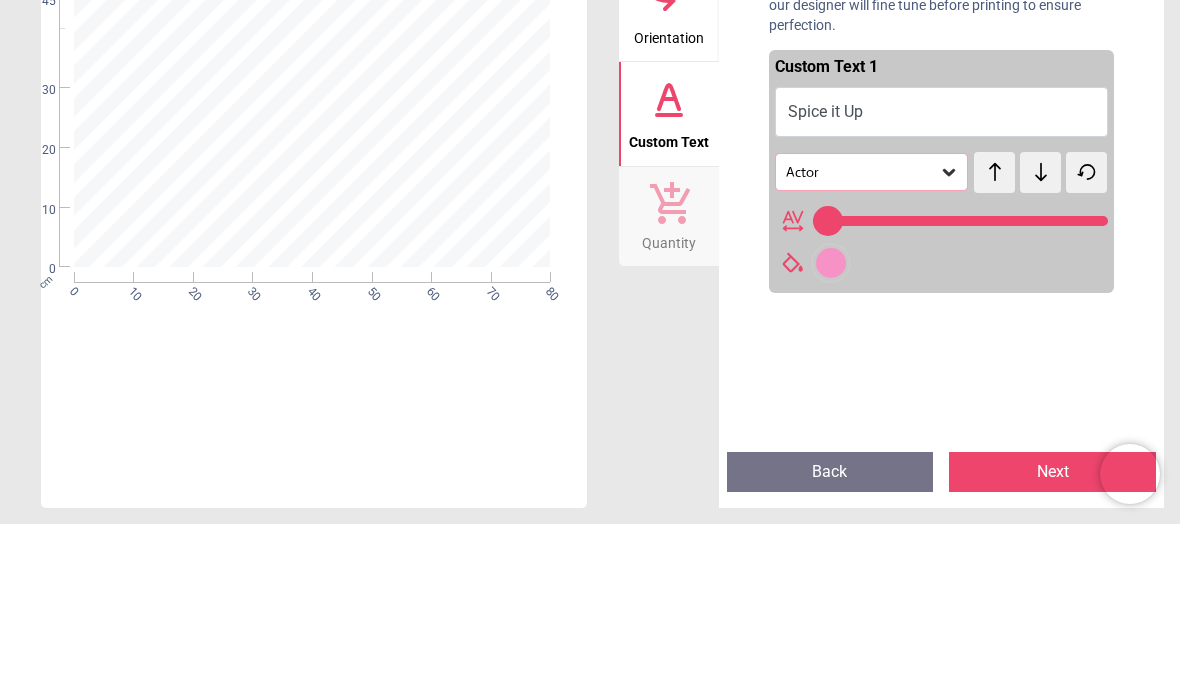 type on "**********" 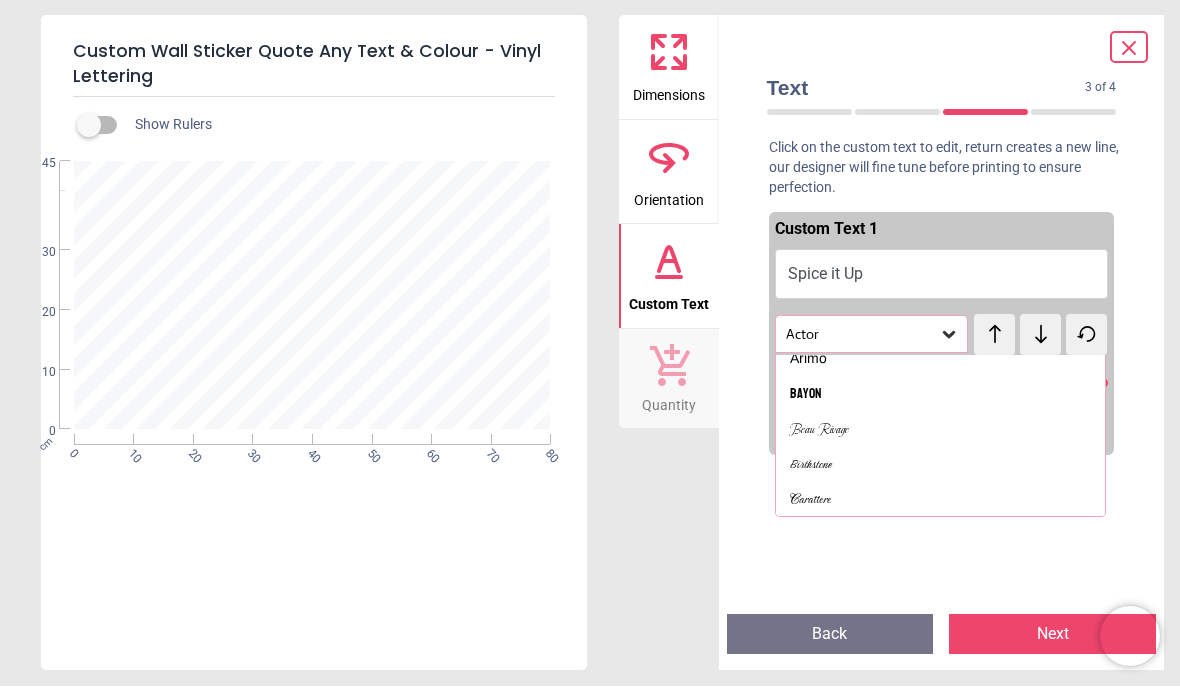 scroll, scrollTop: 442, scrollLeft: 0, axis: vertical 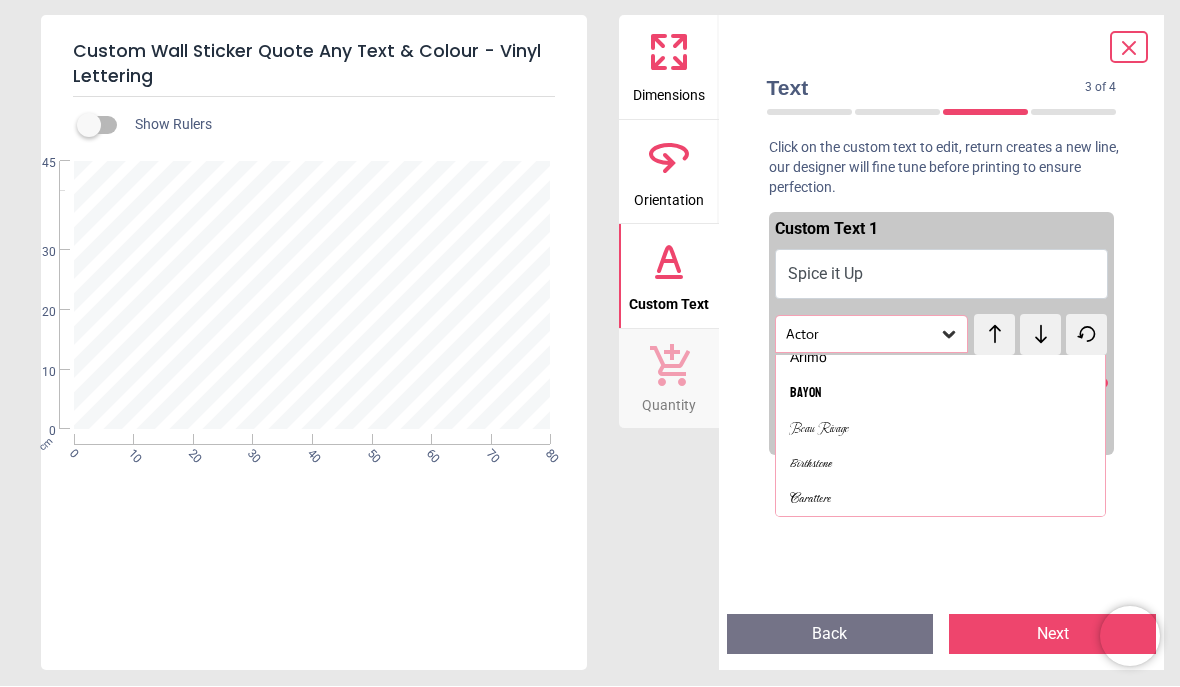 click on "Beau Rivage" at bounding box center (941, 430) 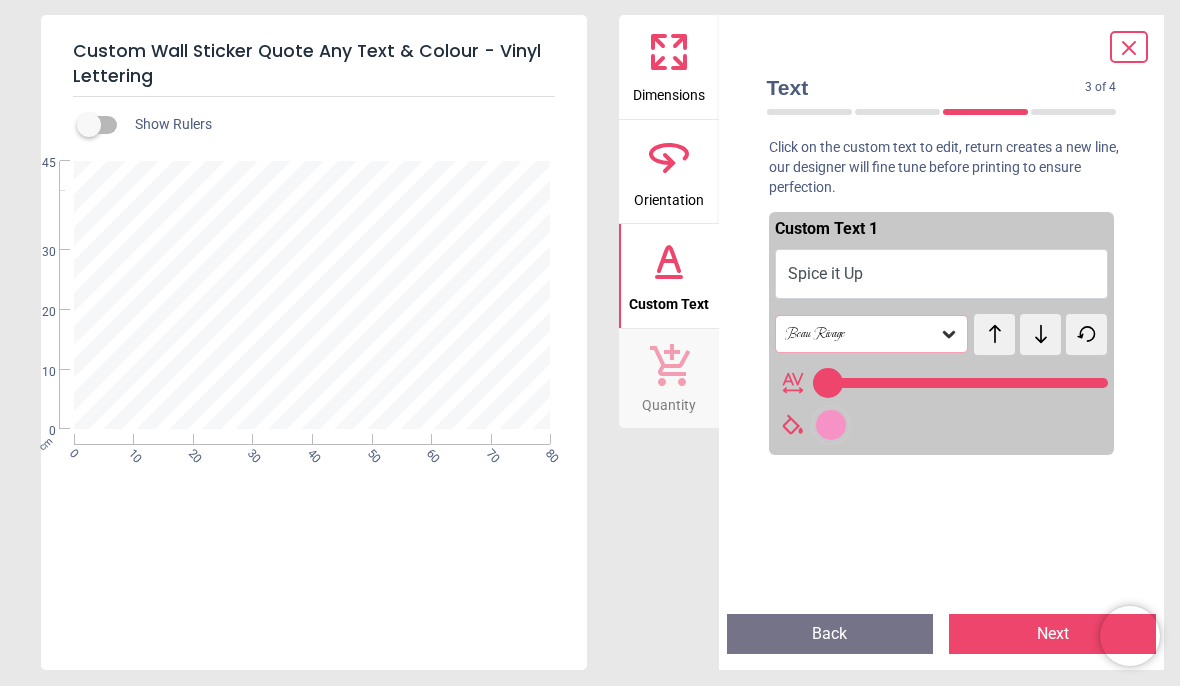 click 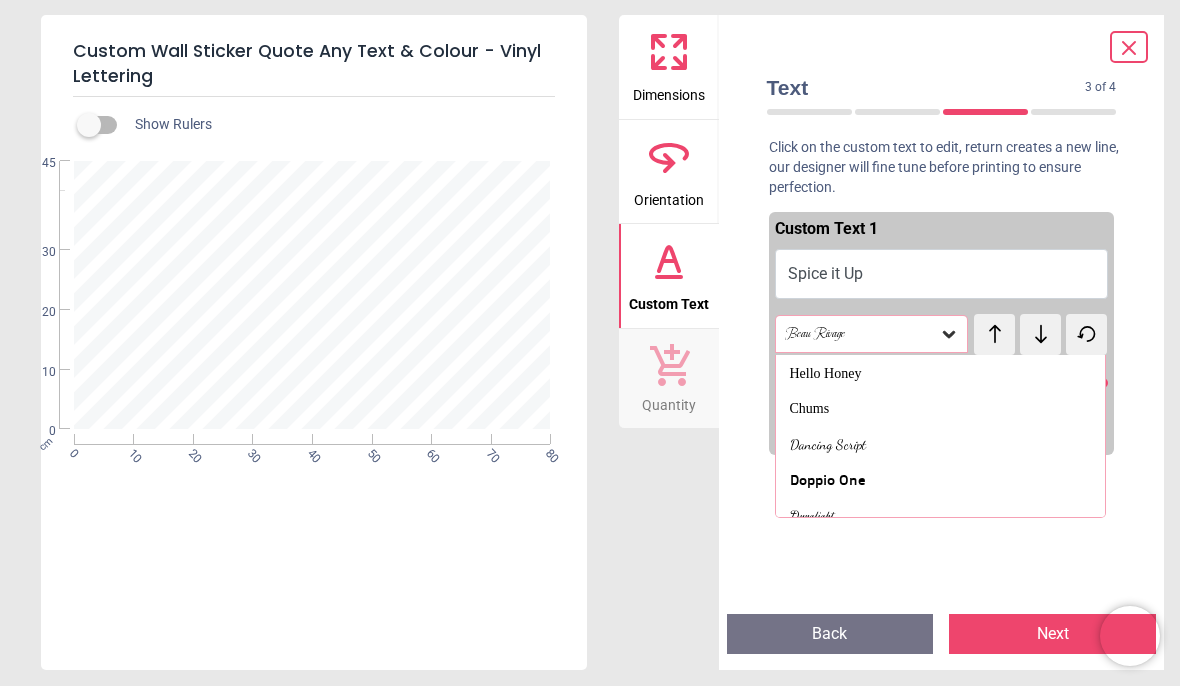 scroll, scrollTop: 605, scrollLeft: 0, axis: vertical 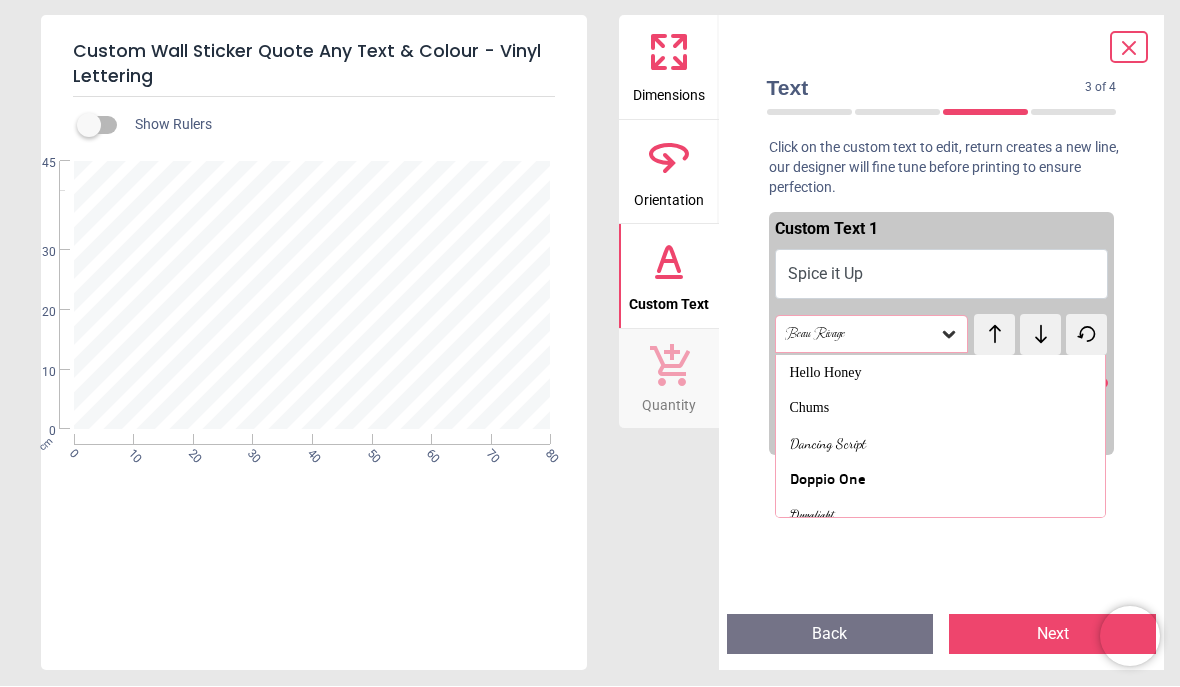 click on "Dancing Script" at bounding box center [941, 445] 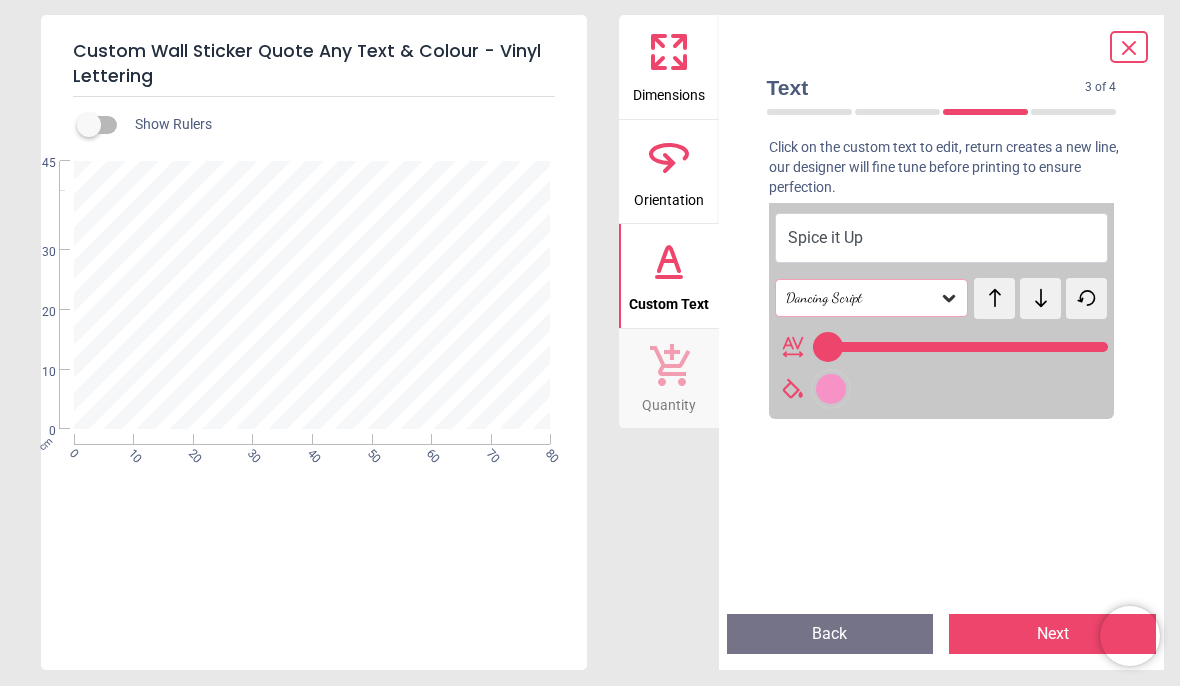 scroll, scrollTop: 29, scrollLeft: 0, axis: vertical 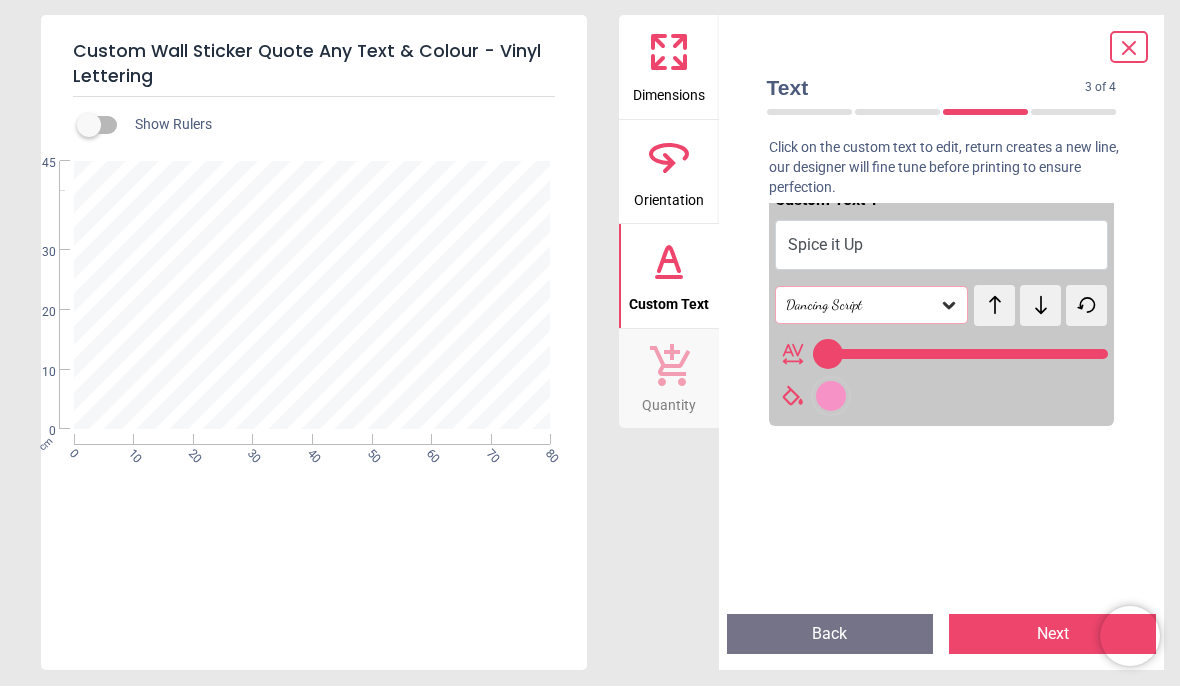 click on "Next" at bounding box center (1052, 635) 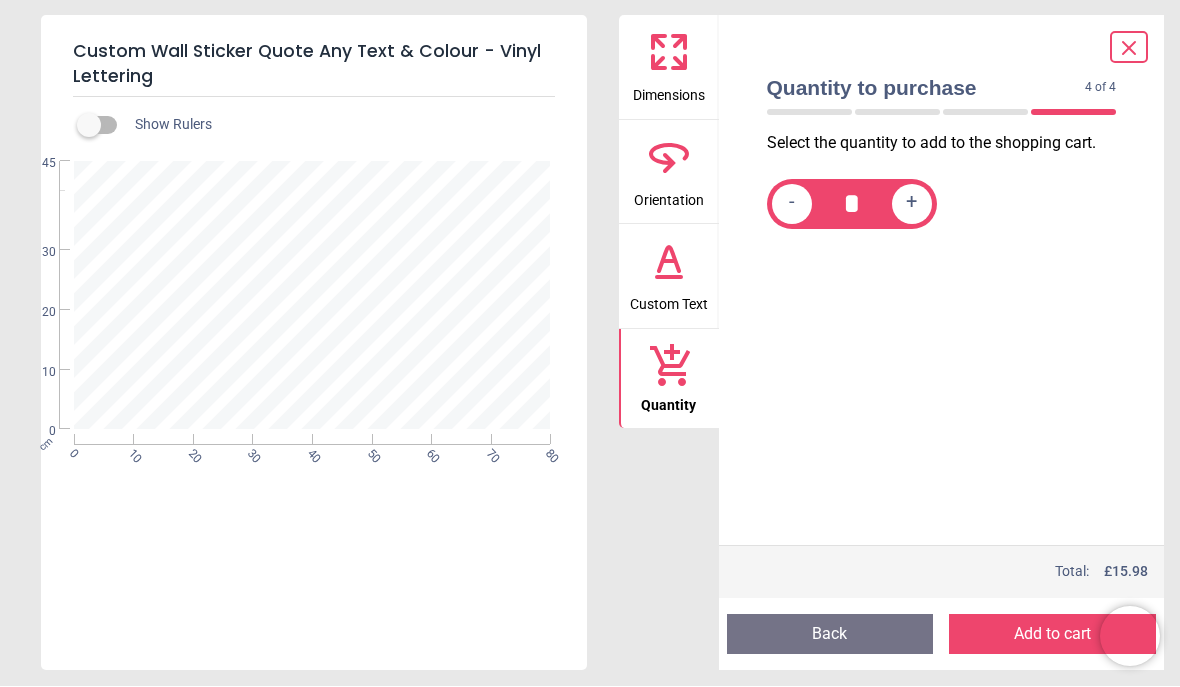 click on "Back" at bounding box center (830, 635) 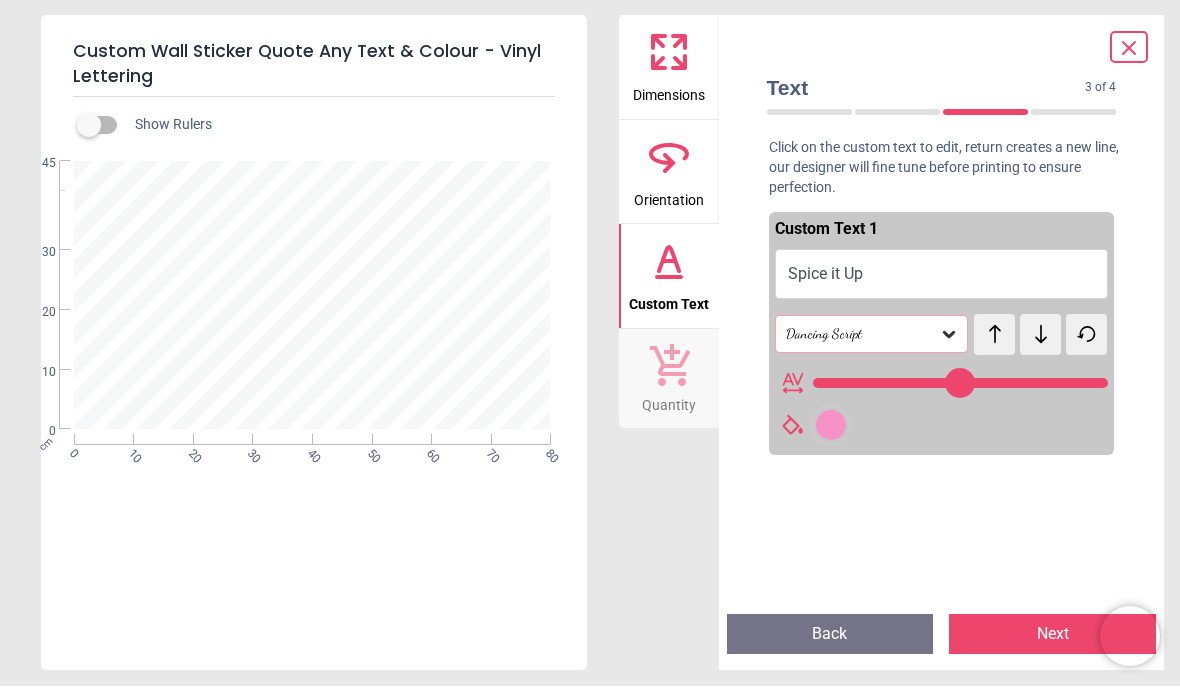 click on "Spice it Up" at bounding box center [942, 275] 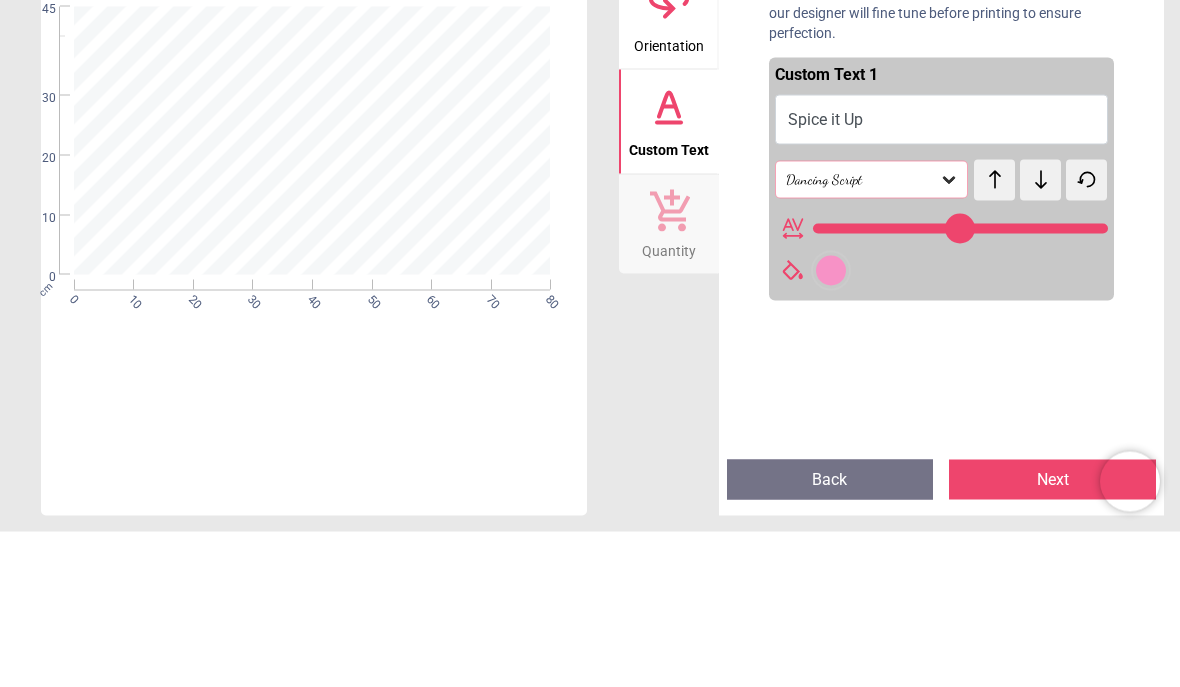 click on "Spice it Up" at bounding box center [942, 275] 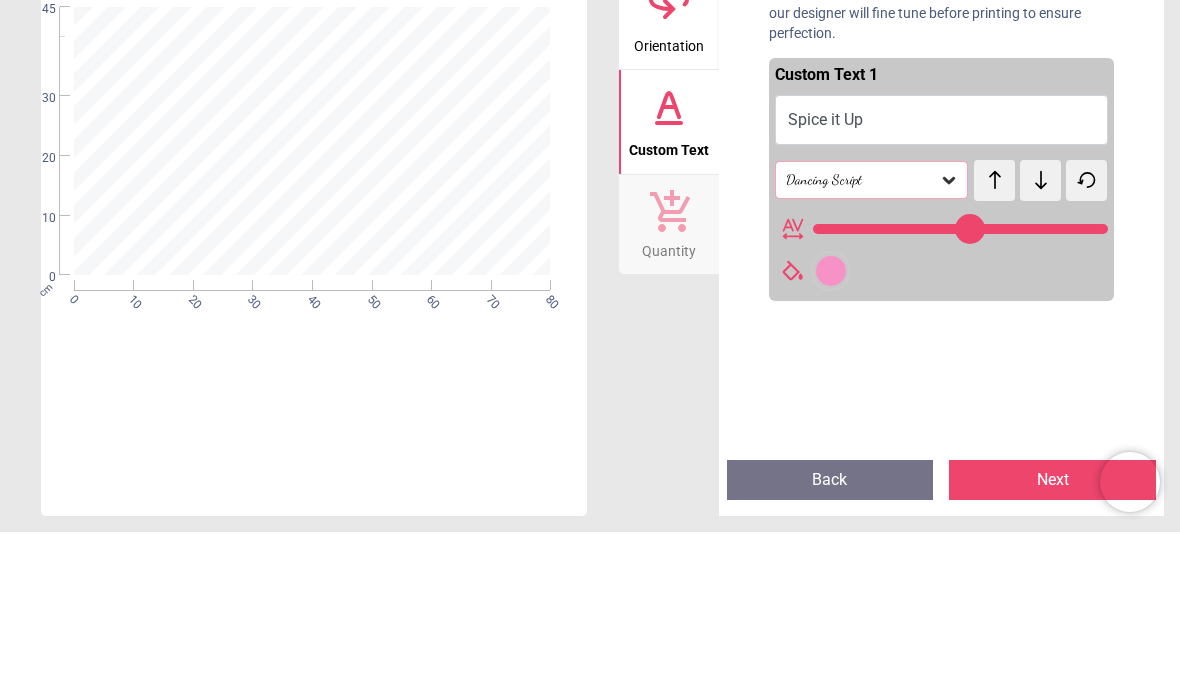 scroll, scrollTop: 0, scrollLeft: 0, axis: both 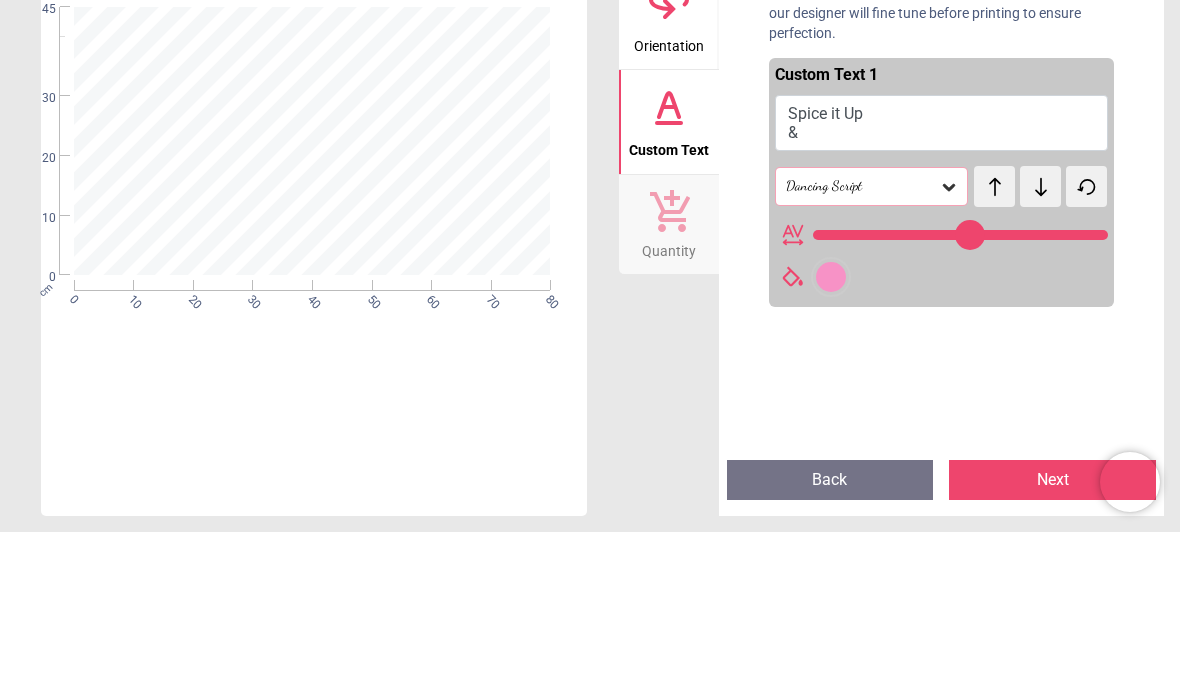 type on "**********" 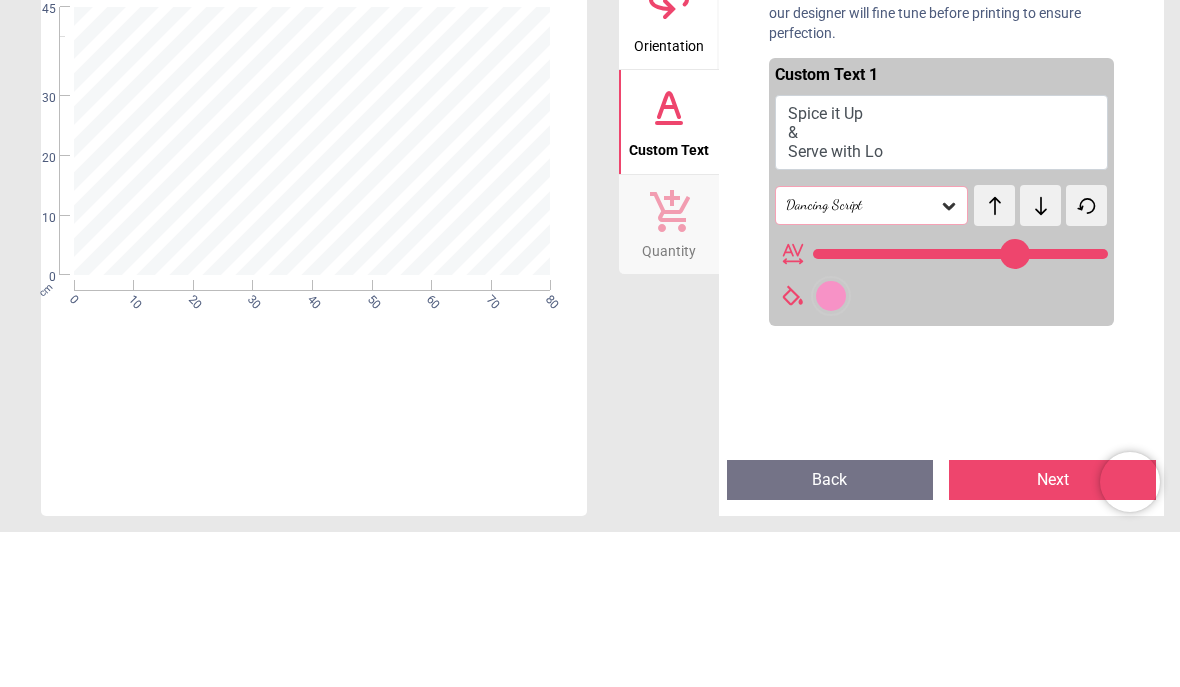type on "**********" 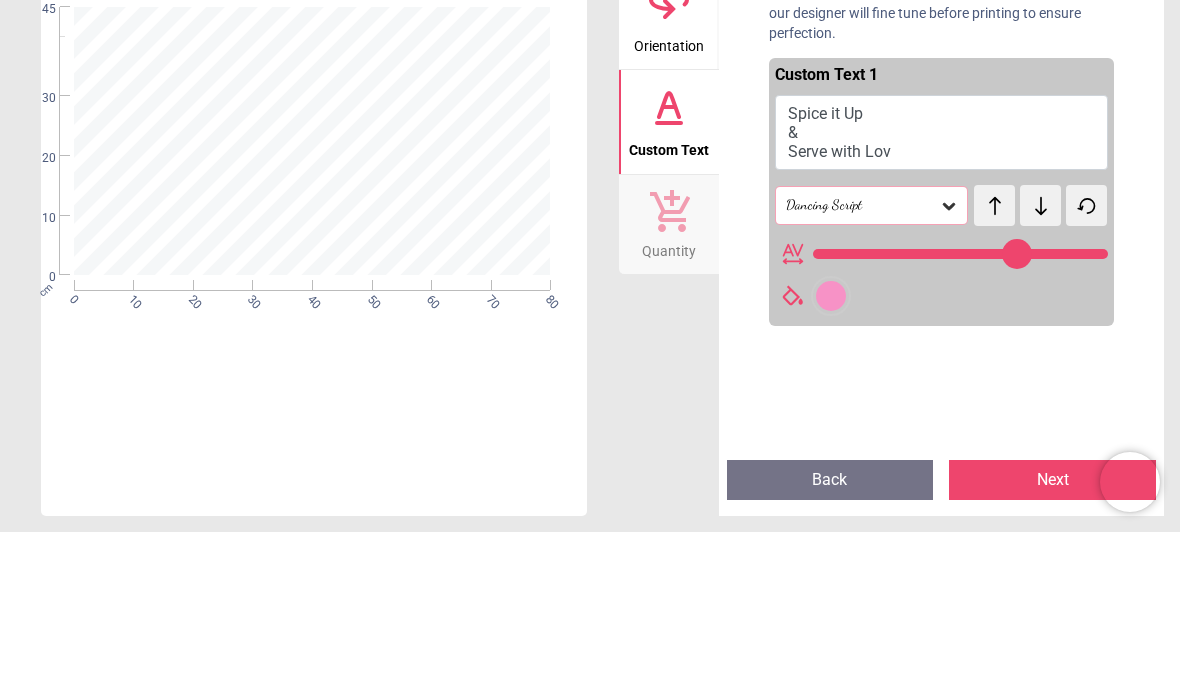 type on "**********" 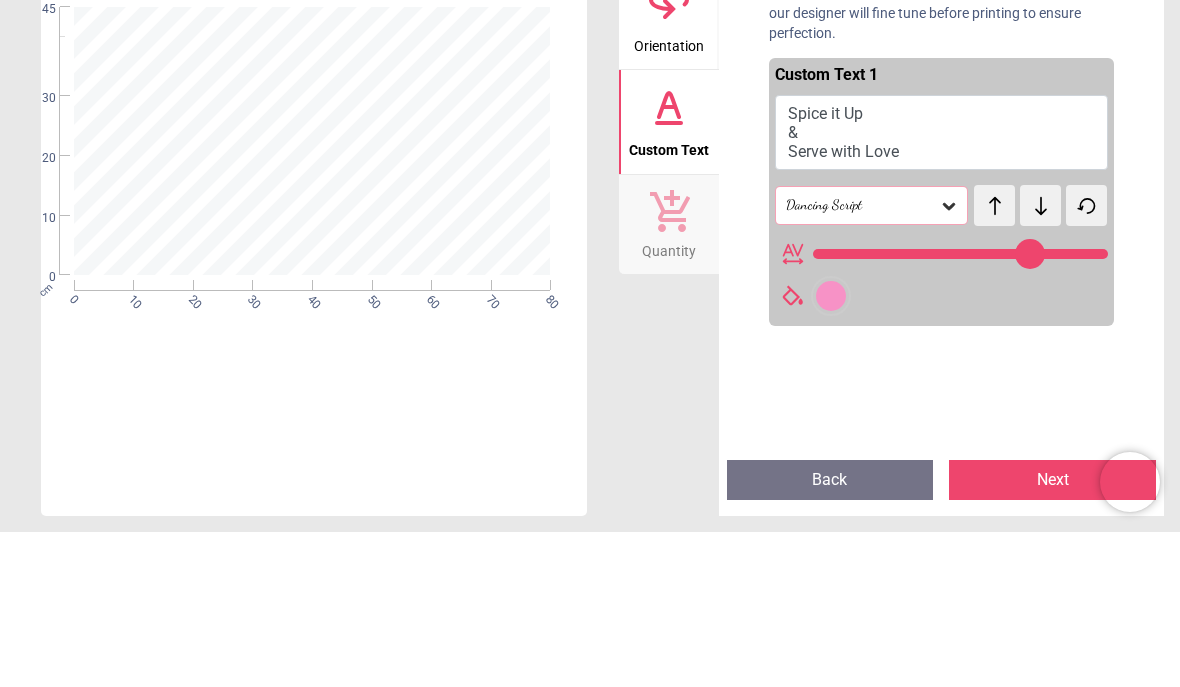 scroll, scrollTop: 0, scrollLeft: 0, axis: both 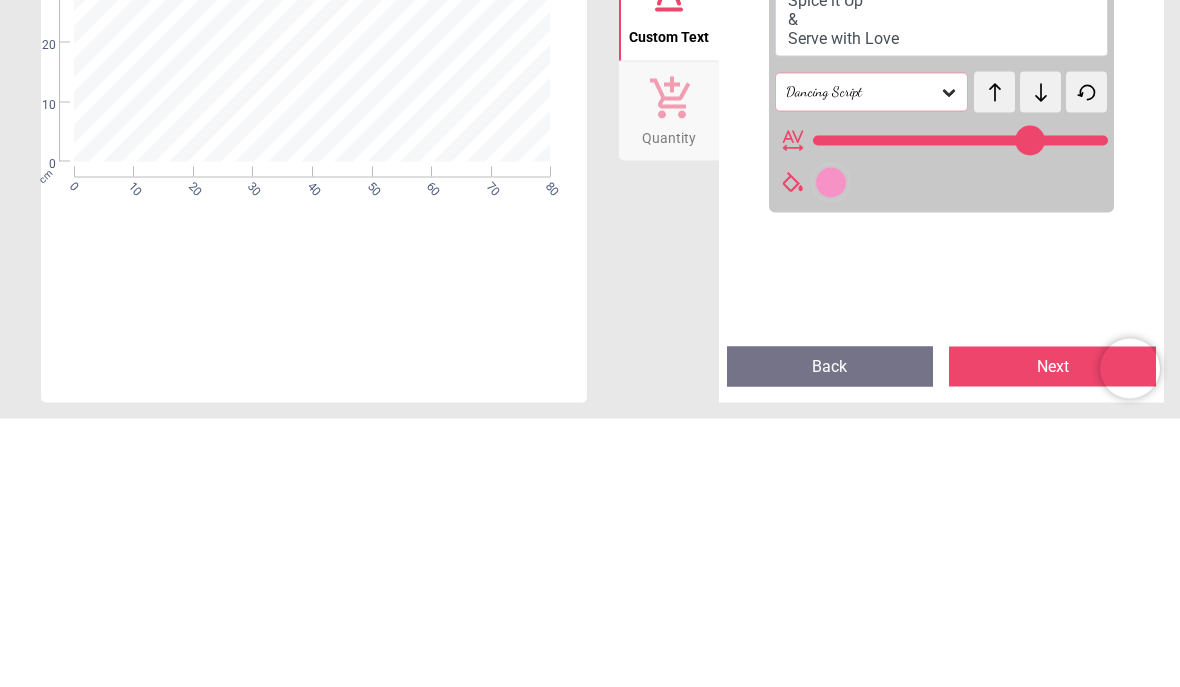 click at bounding box center (831, 451) 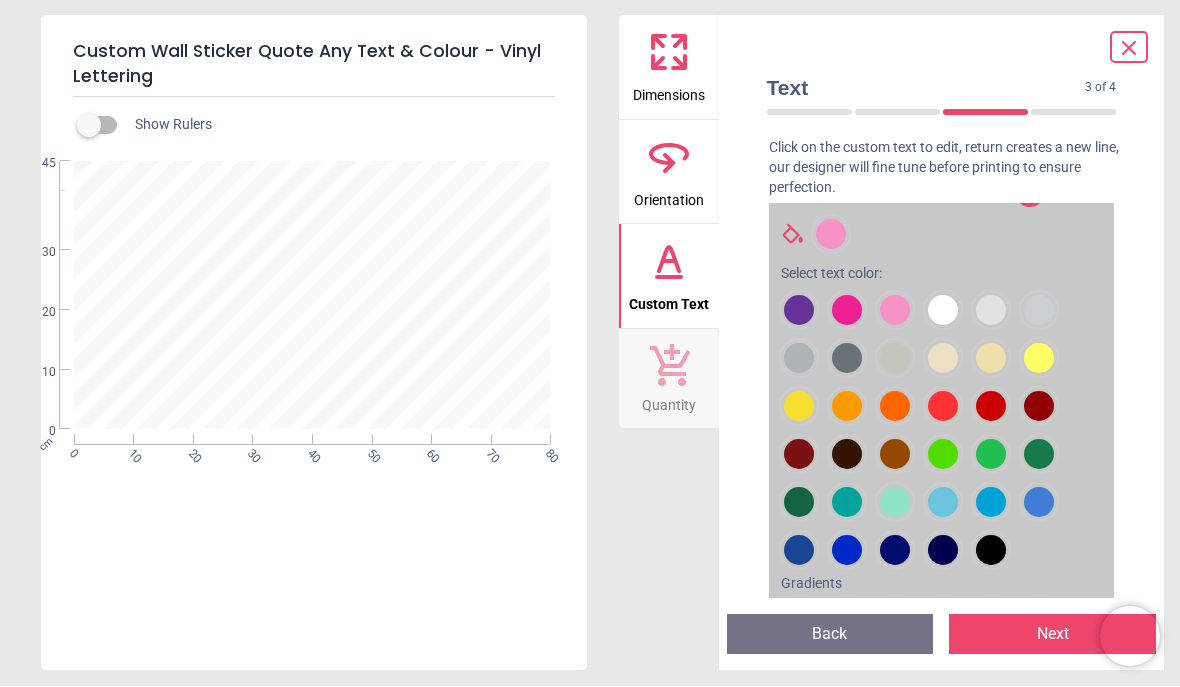 scroll, scrollTop: 210, scrollLeft: 0, axis: vertical 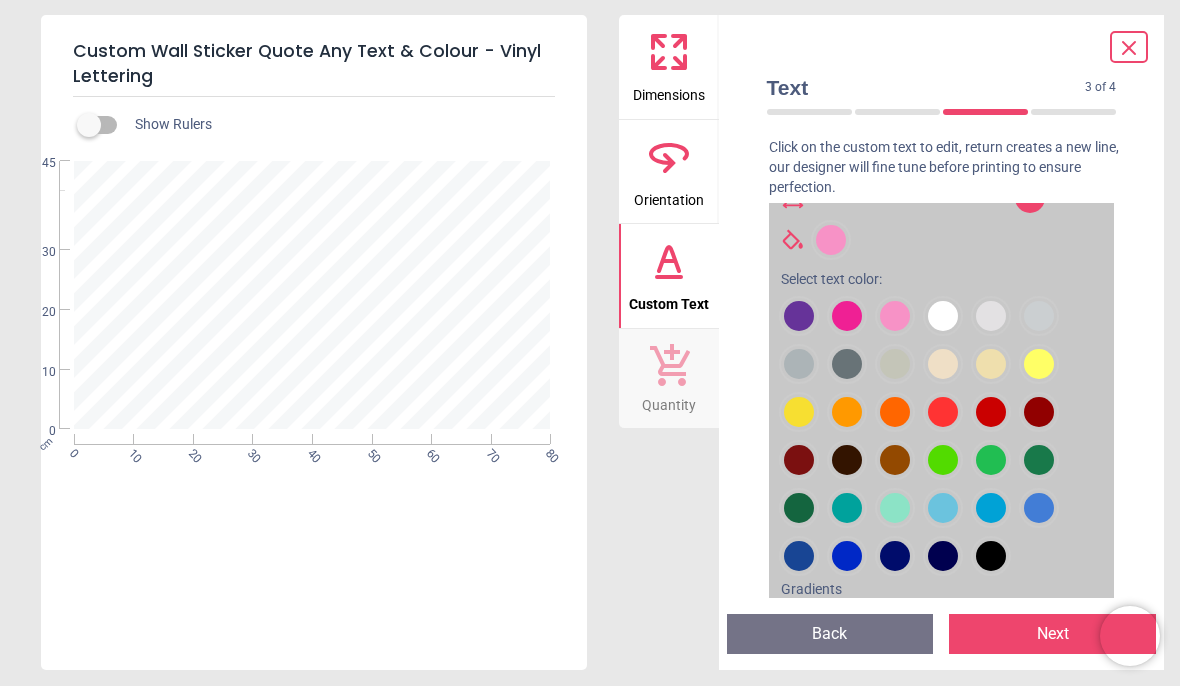 click at bounding box center (799, 317) 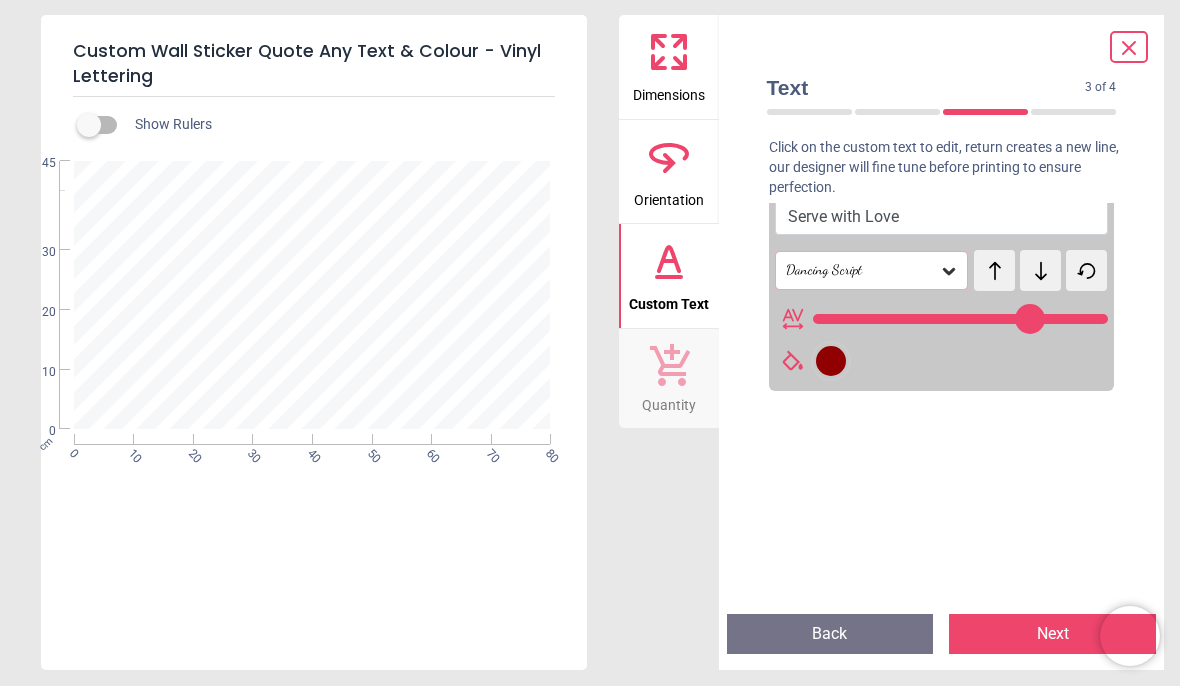 scroll, scrollTop: 82, scrollLeft: 0, axis: vertical 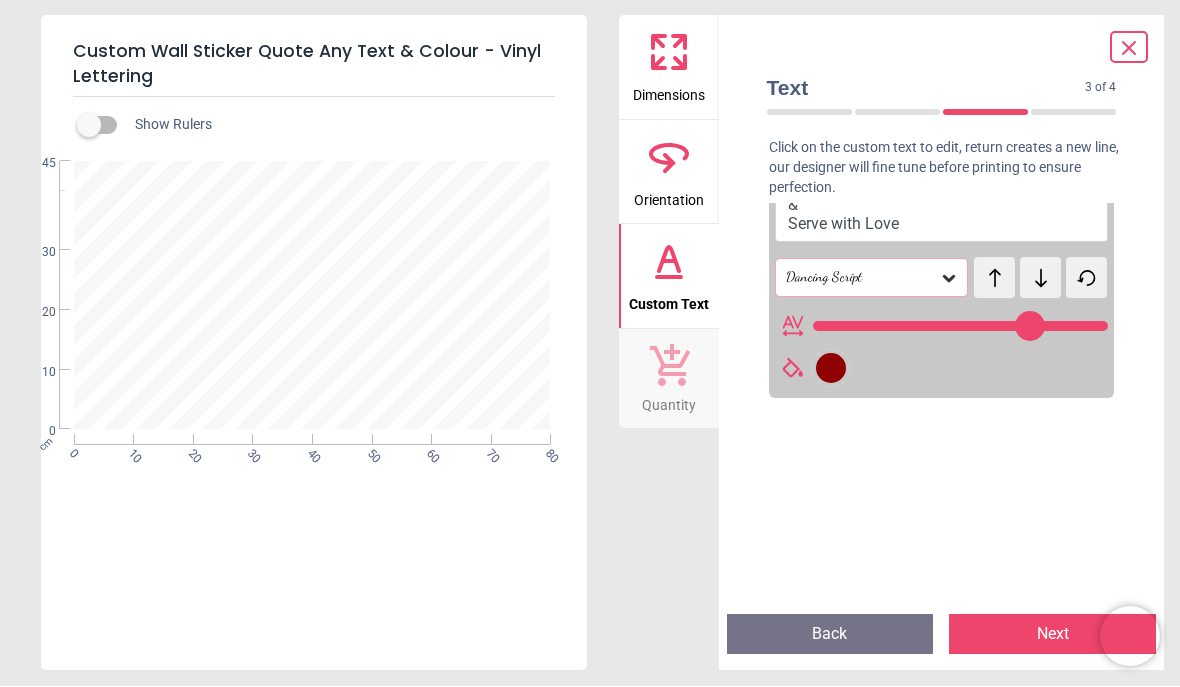 click at bounding box center [831, 369] 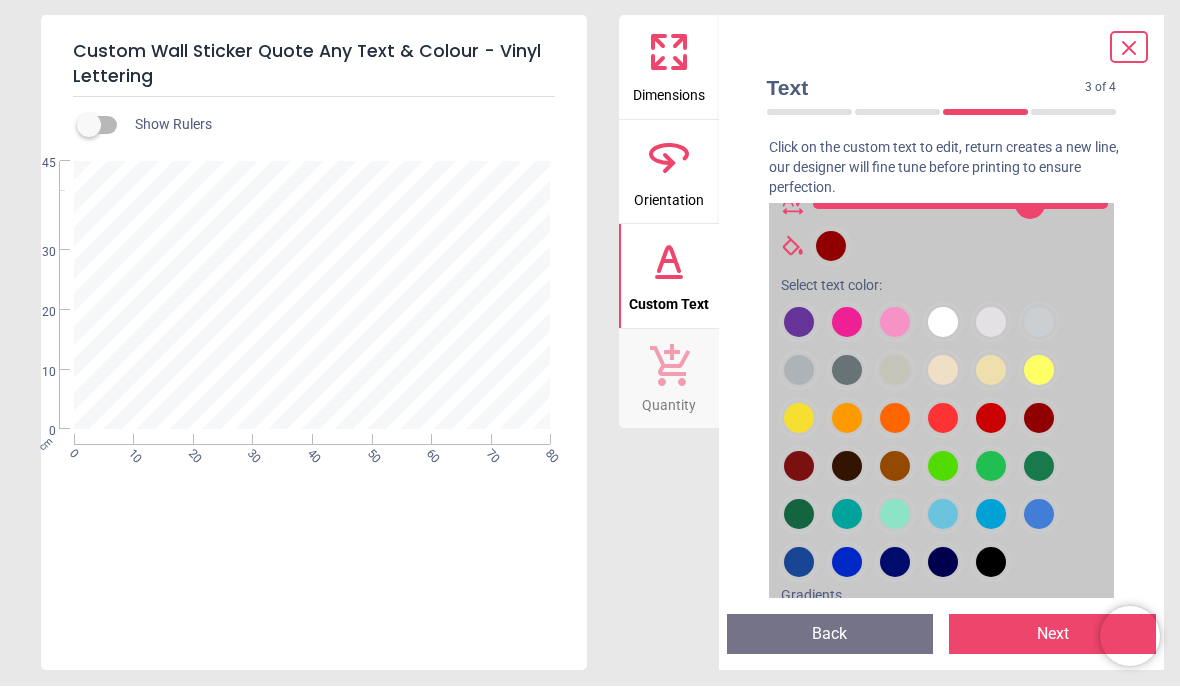 scroll, scrollTop: 205, scrollLeft: 0, axis: vertical 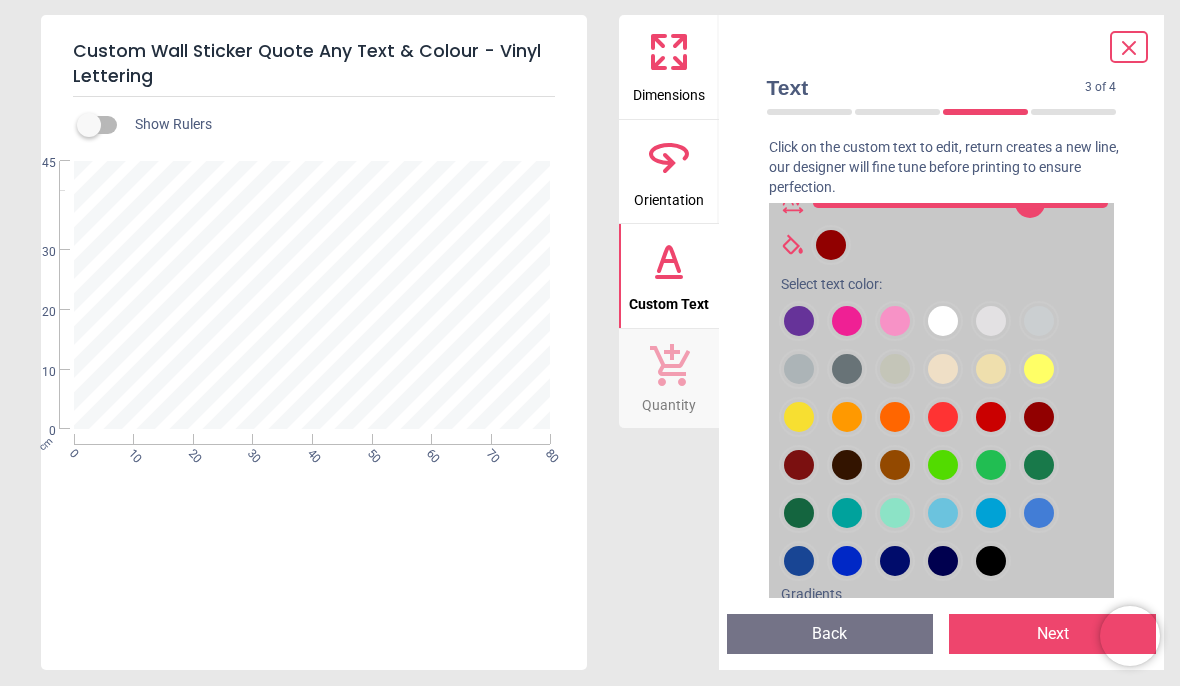 click at bounding box center (799, 322) 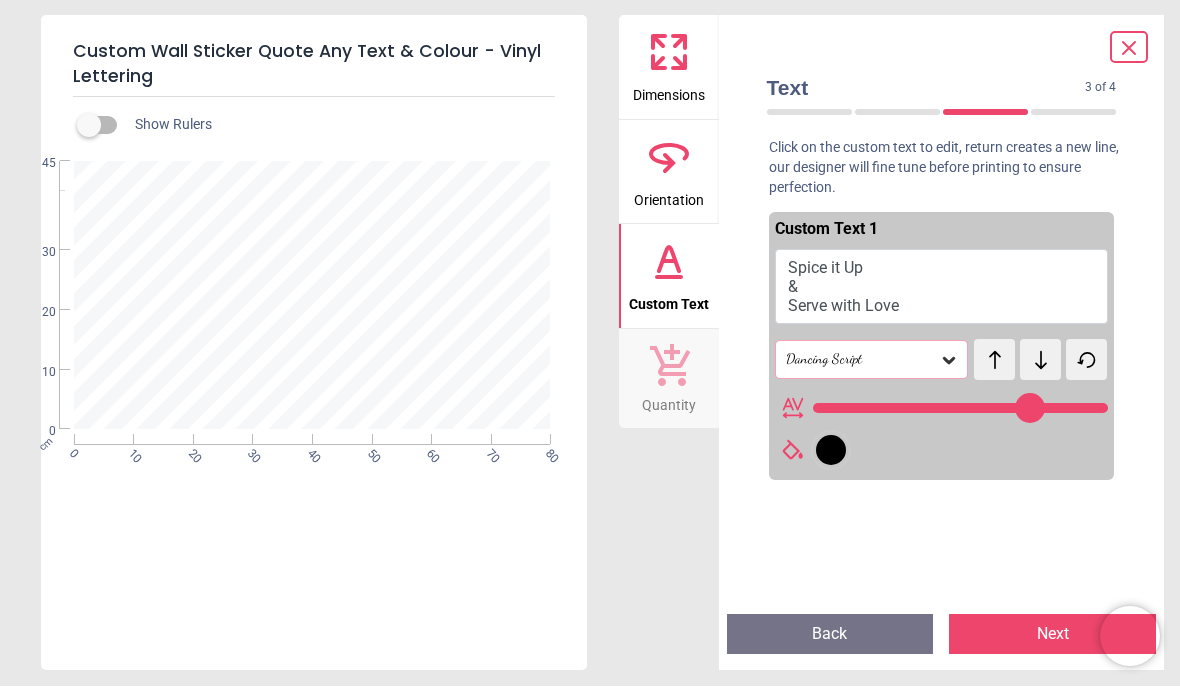 scroll, scrollTop: 0, scrollLeft: 0, axis: both 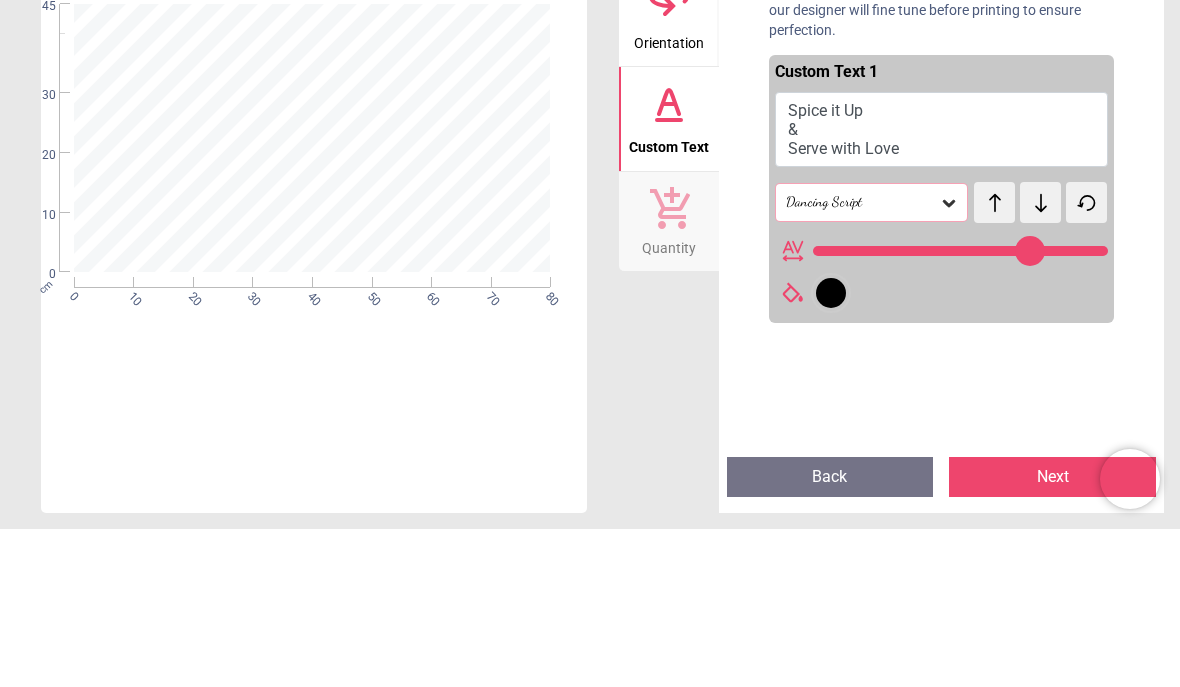 click on "Spice it Up
&
Serve with Love" at bounding box center (942, 288) 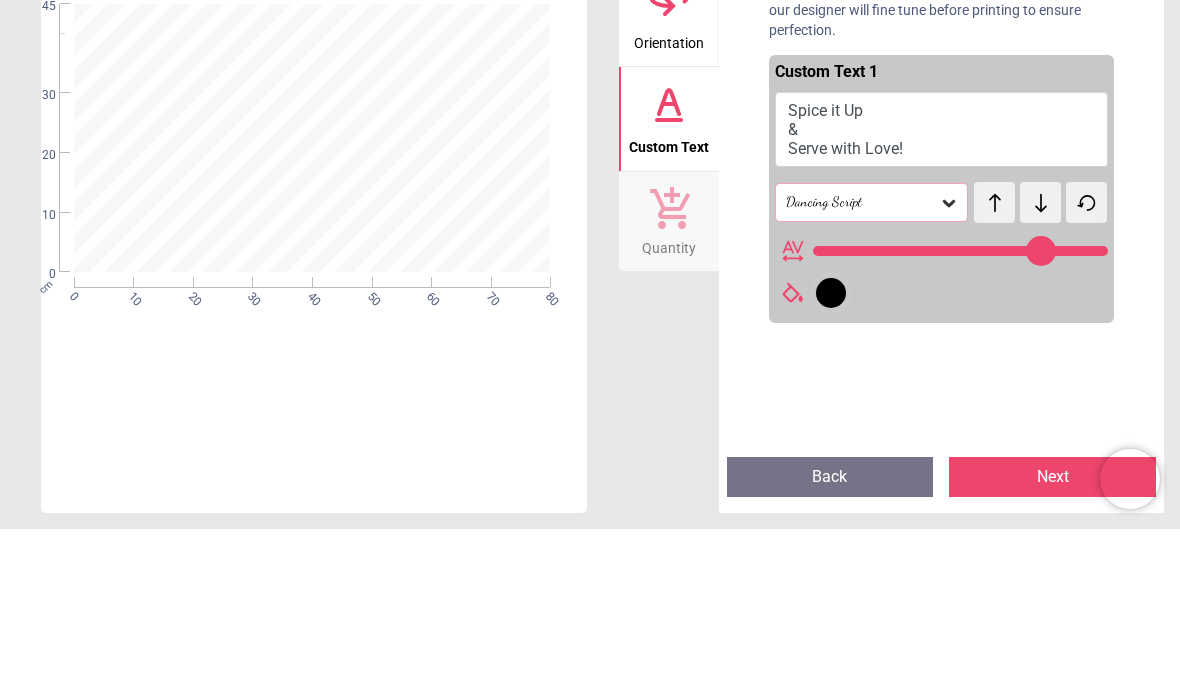 scroll, scrollTop: 0, scrollLeft: 0, axis: both 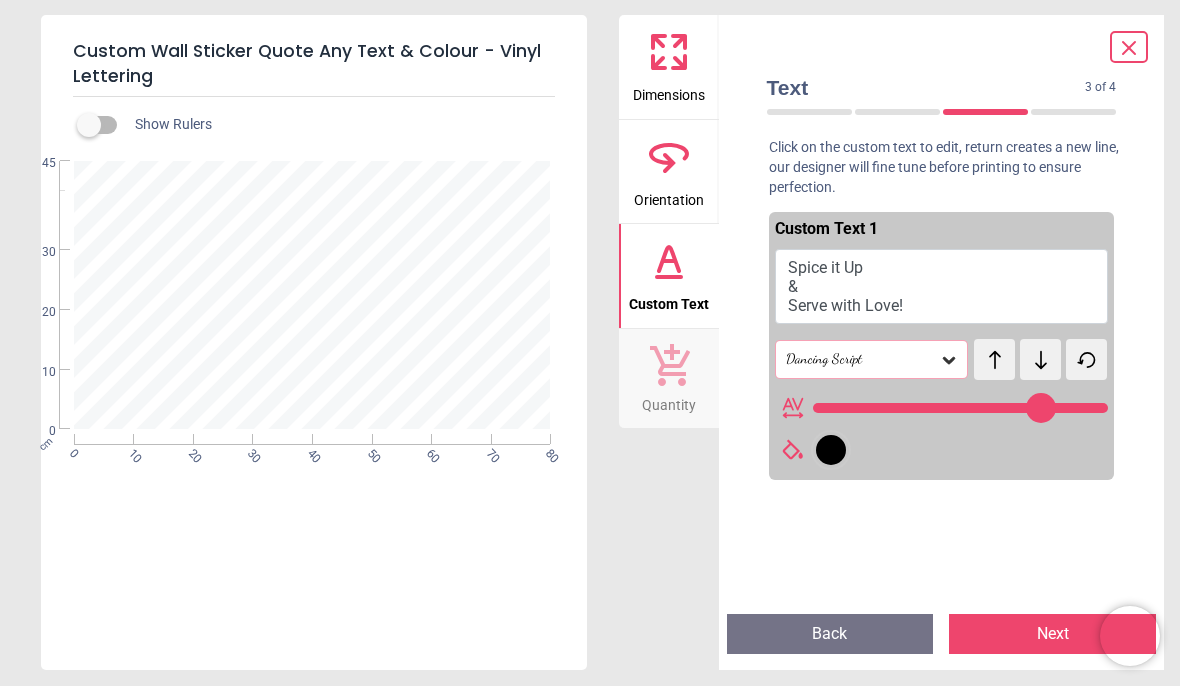 type on "**********" 